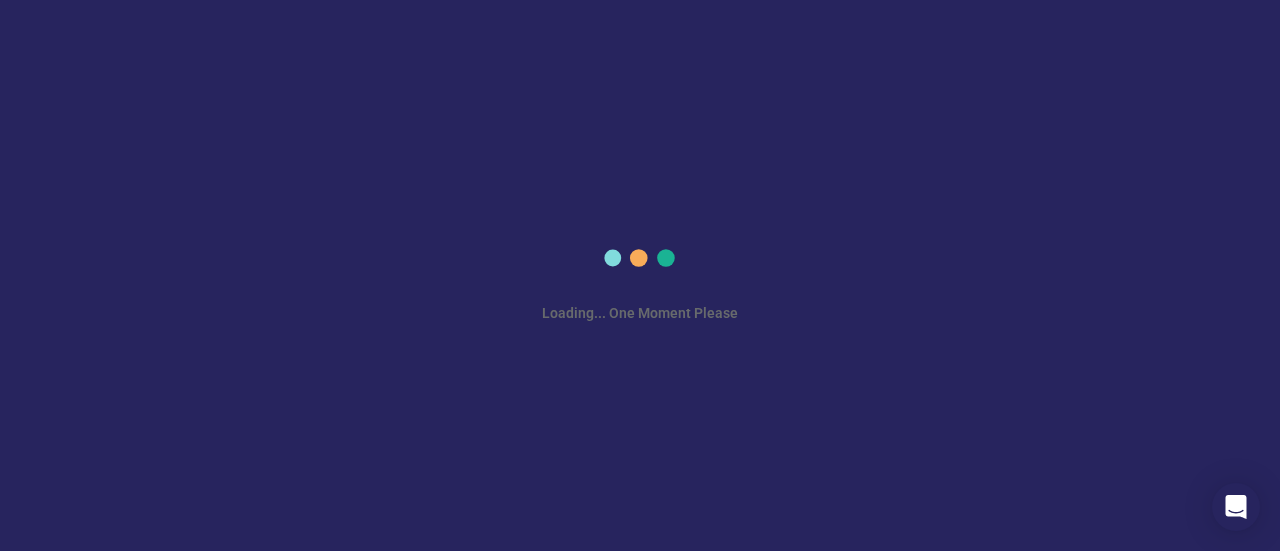 scroll, scrollTop: 0, scrollLeft: 0, axis: both 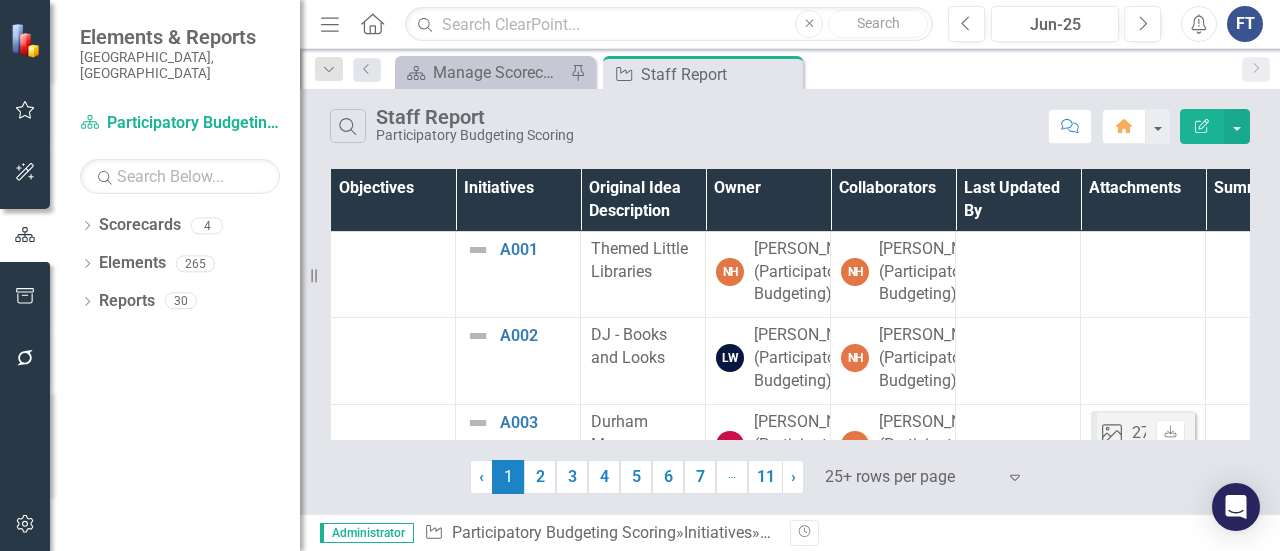 drag, startPoint x: 87, startPoint y: 208, endPoint x: 90, endPoint y: 241, distance: 33.13608 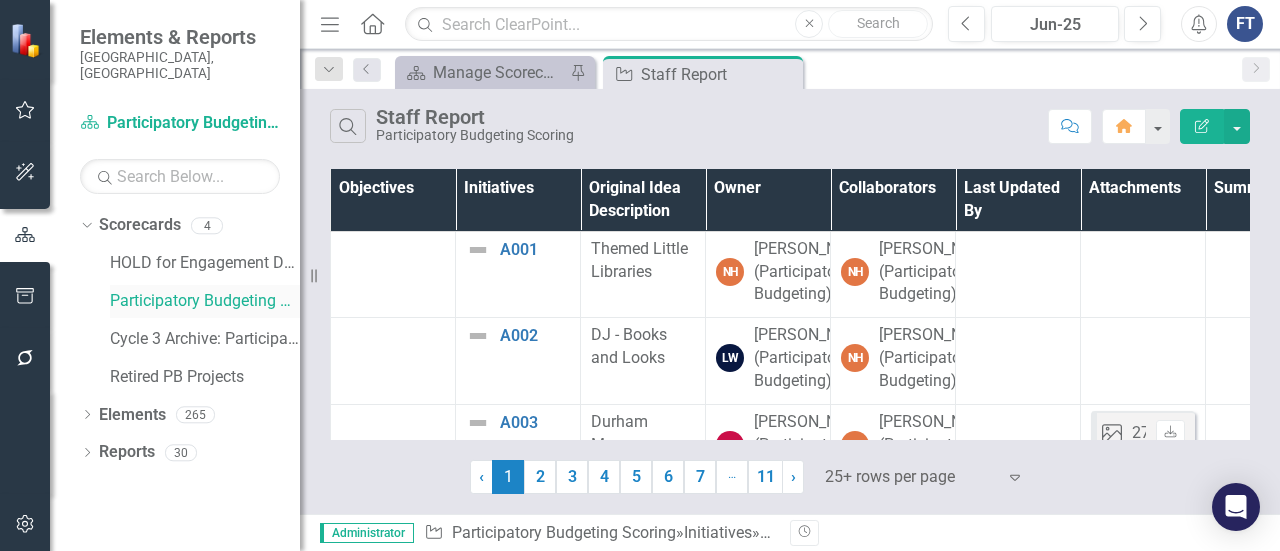 click on "Participatory Budgeting Scoring" at bounding box center (205, 301) 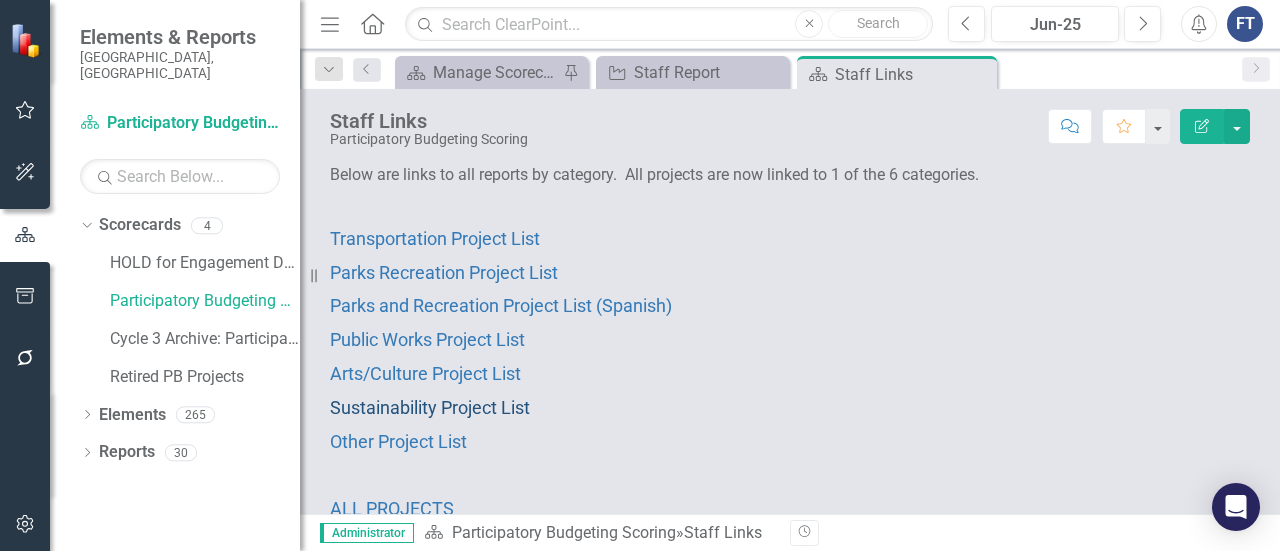 click on "Sustainability Project List" at bounding box center [430, 407] 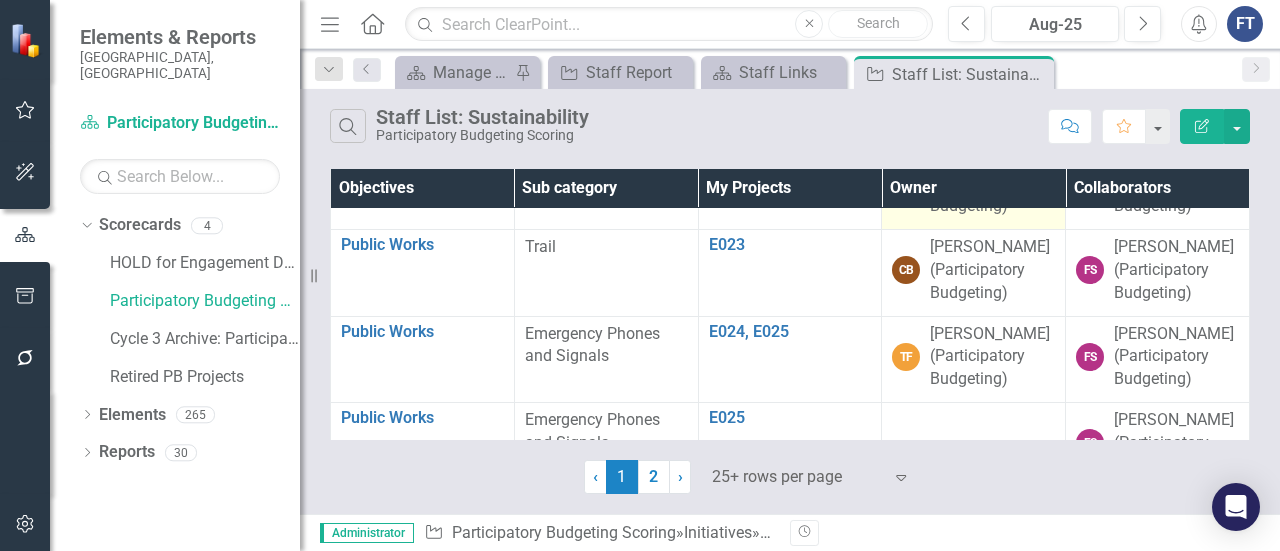 scroll, scrollTop: 2458, scrollLeft: 0, axis: vertical 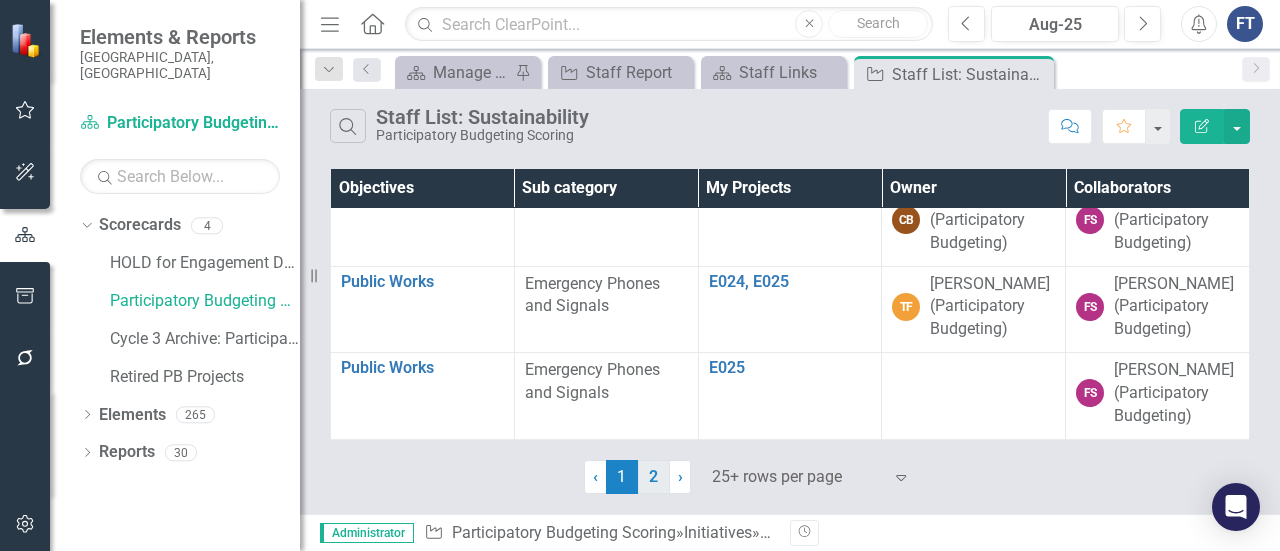 click on "2" at bounding box center (654, 477) 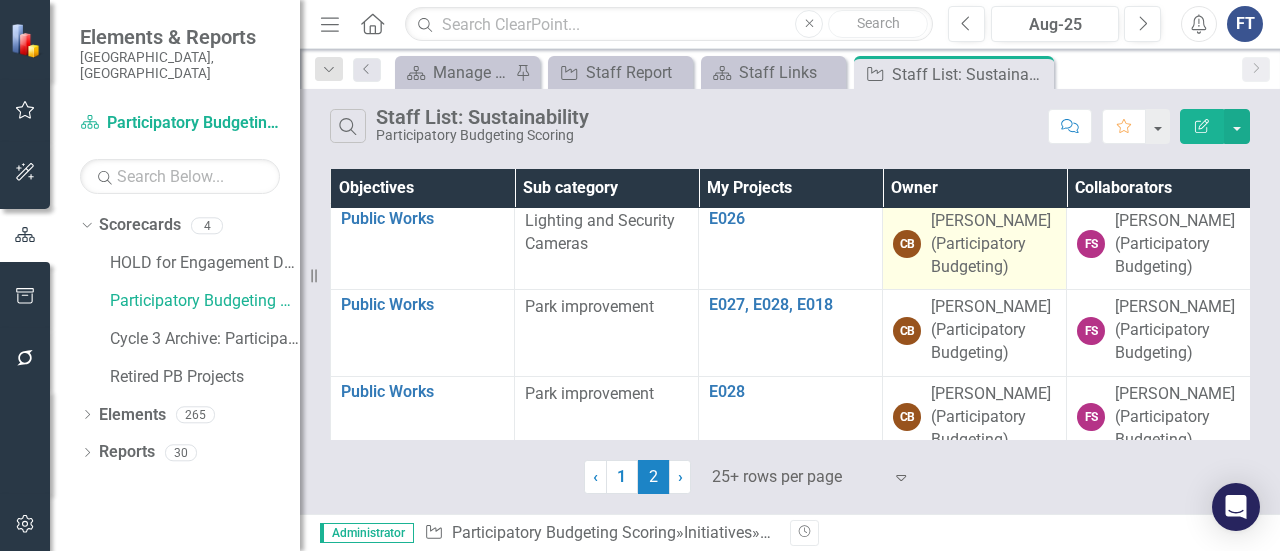 scroll, scrollTop: 0, scrollLeft: 0, axis: both 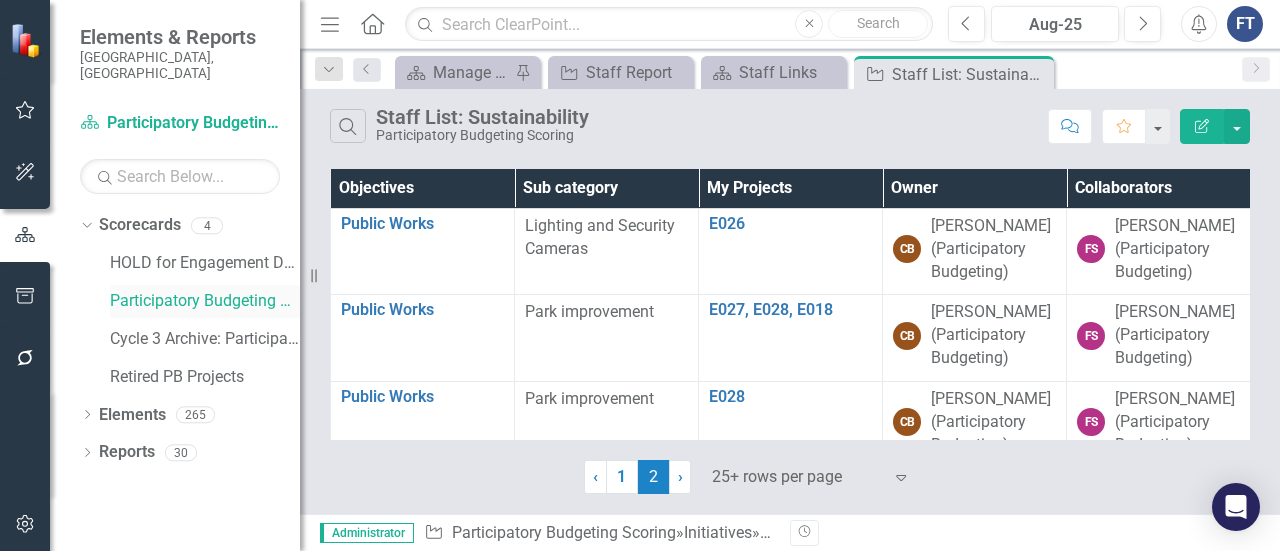 click on "Participatory Budgeting Scoring" at bounding box center [205, 301] 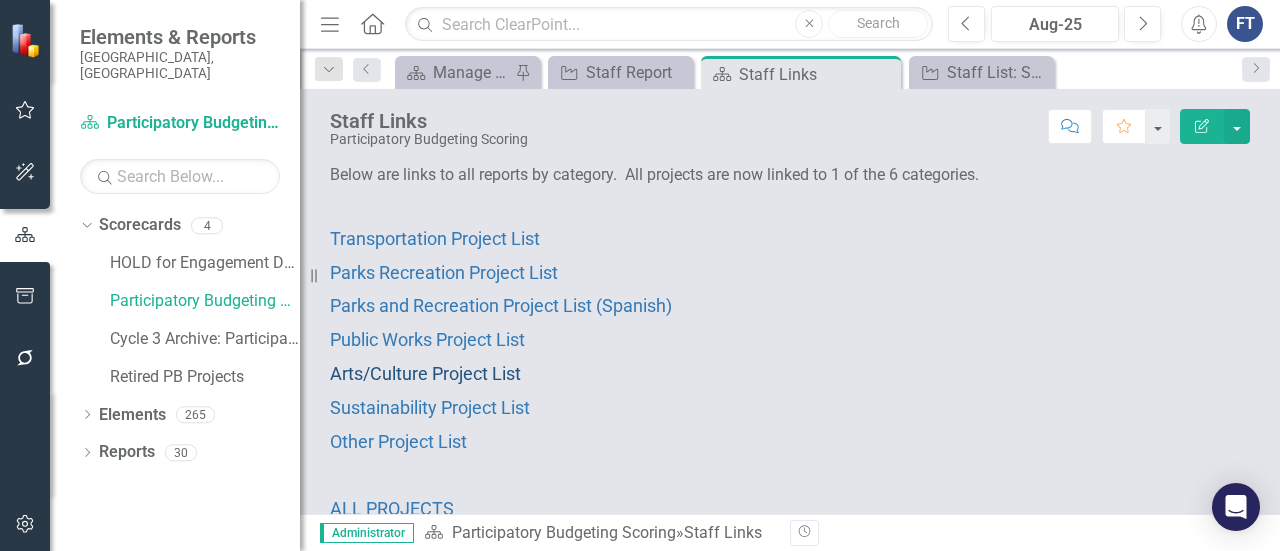 click on "Arts/Culture Project List" at bounding box center (425, 373) 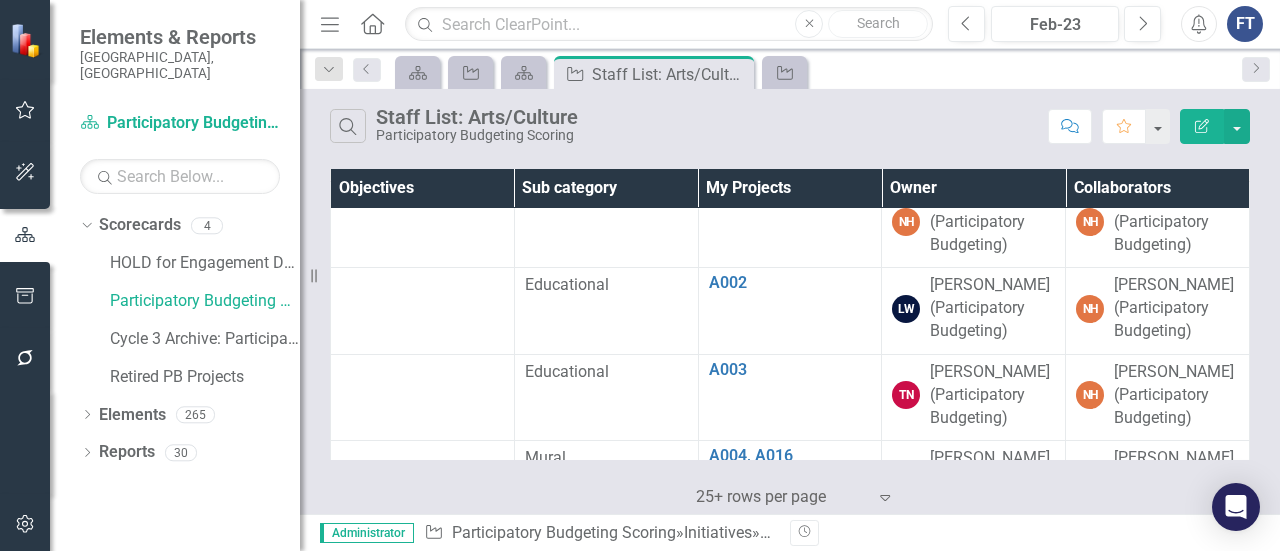 scroll, scrollTop: 0, scrollLeft: 0, axis: both 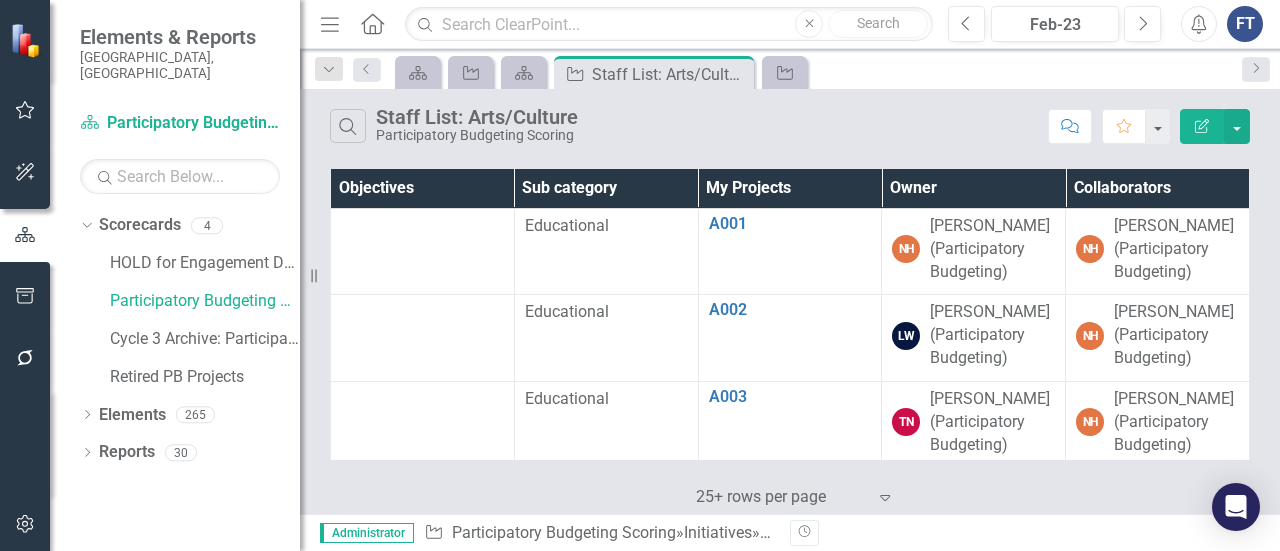 click on "Owner" at bounding box center [974, 188] 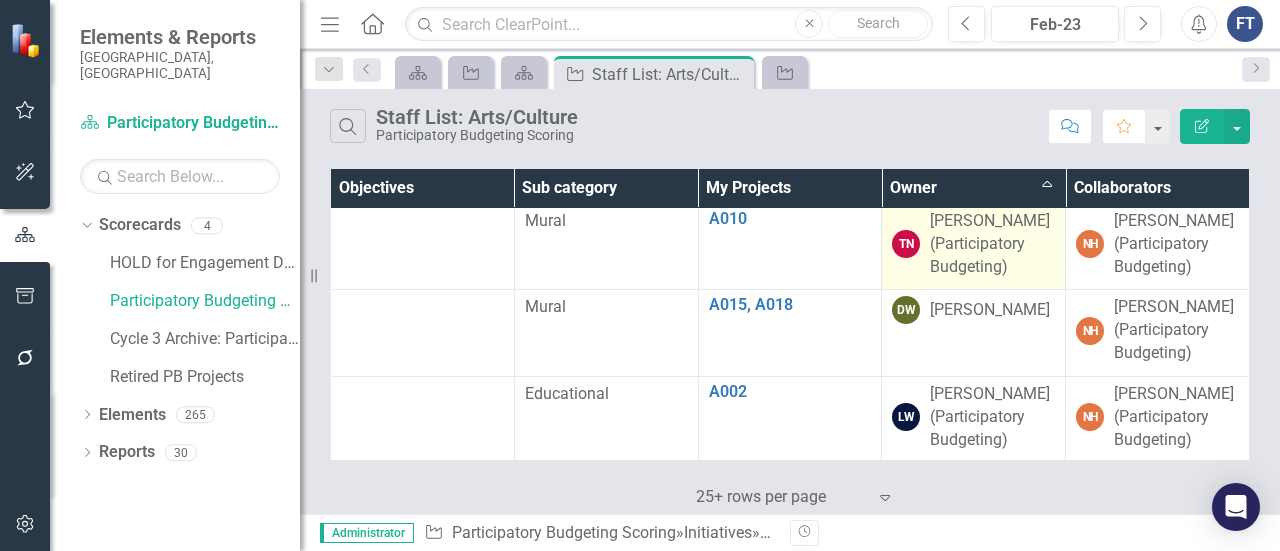 scroll, scrollTop: 1400, scrollLeft: 0, axis: vertical 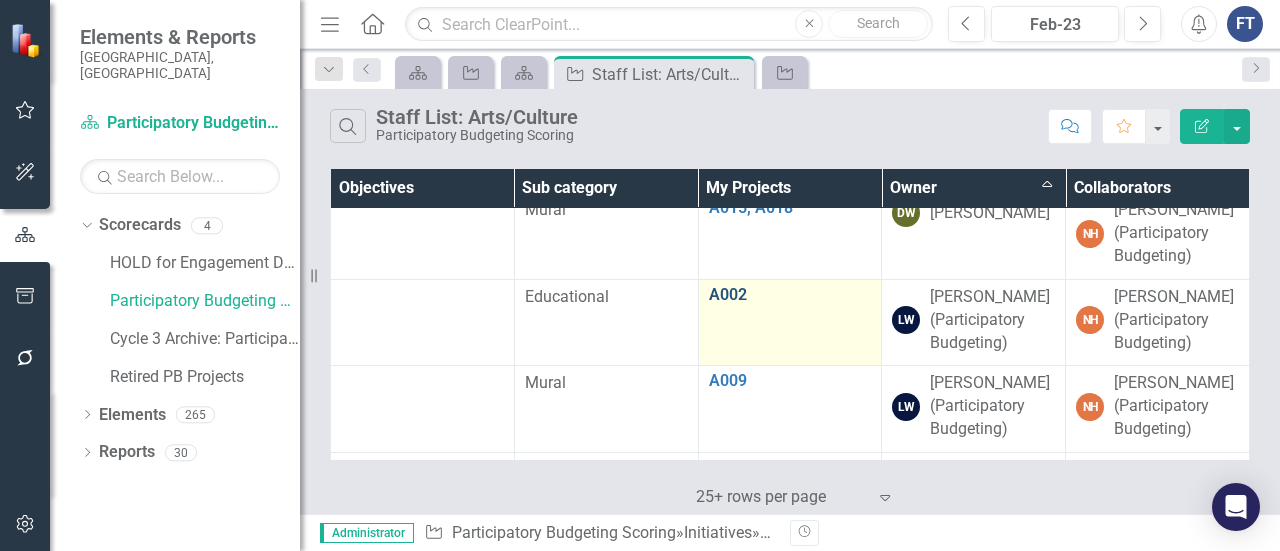 click on "A002" at bounding box center (790, 295) 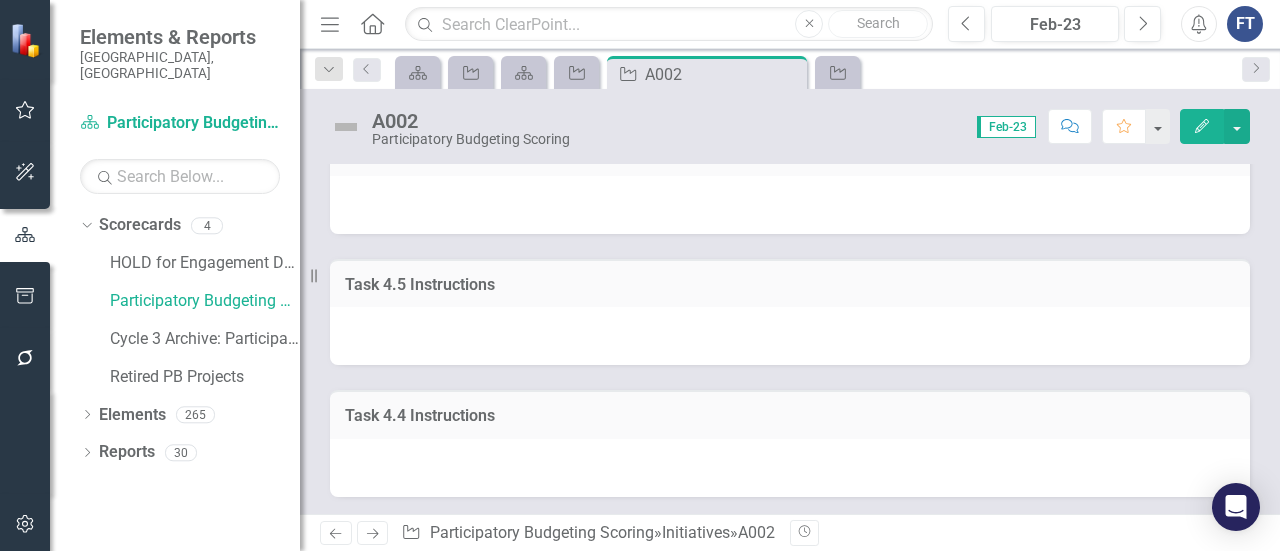 scroll, scrollTop: 0, scrollLeft: 0, axis: both 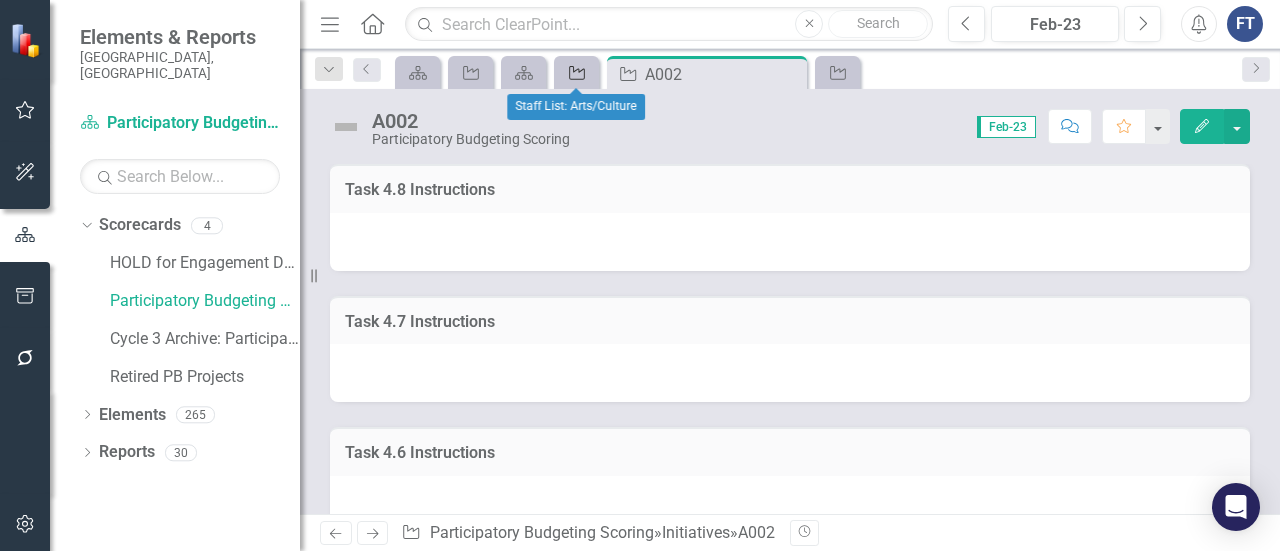 click on "Initiative" 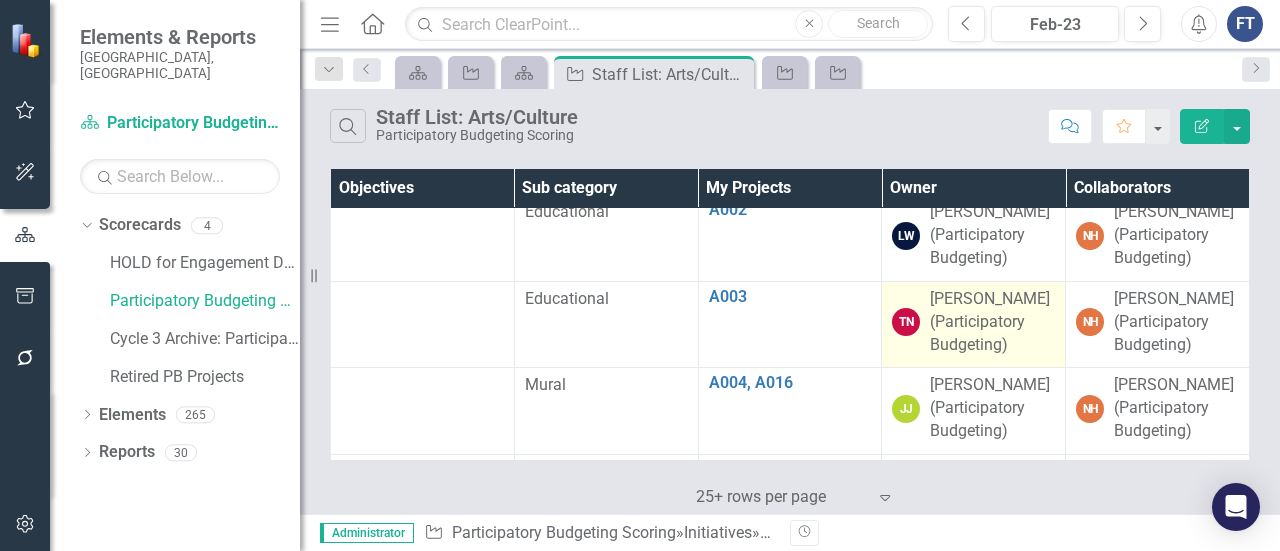 scroll, scrollTop: 0, scrollLeft: 0, axis: both 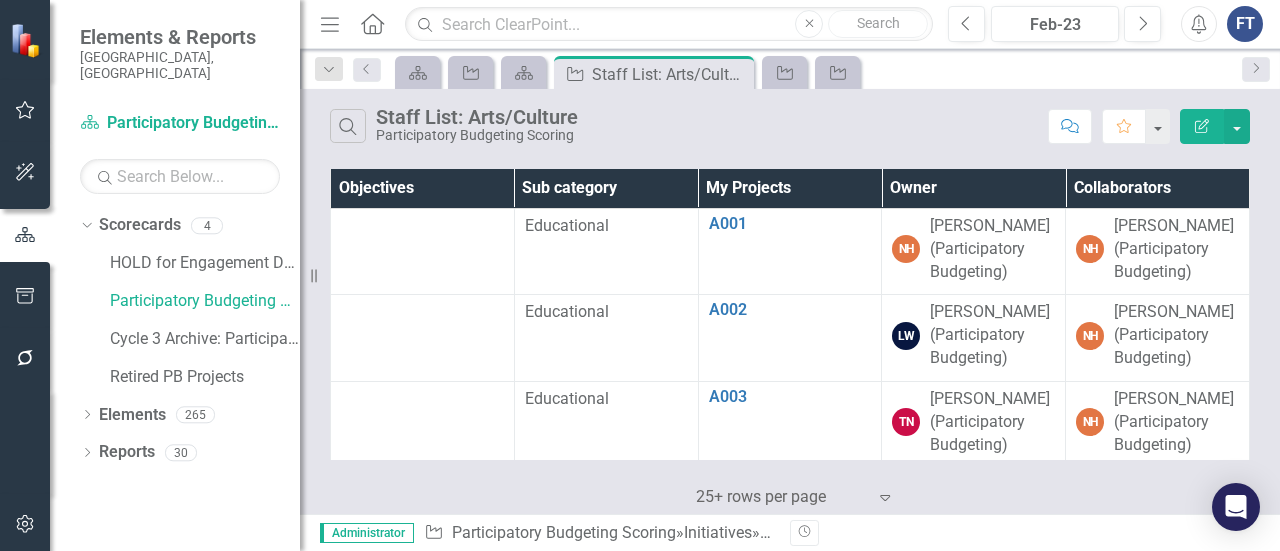 click on "Owner" at bounding box center (974, 188) 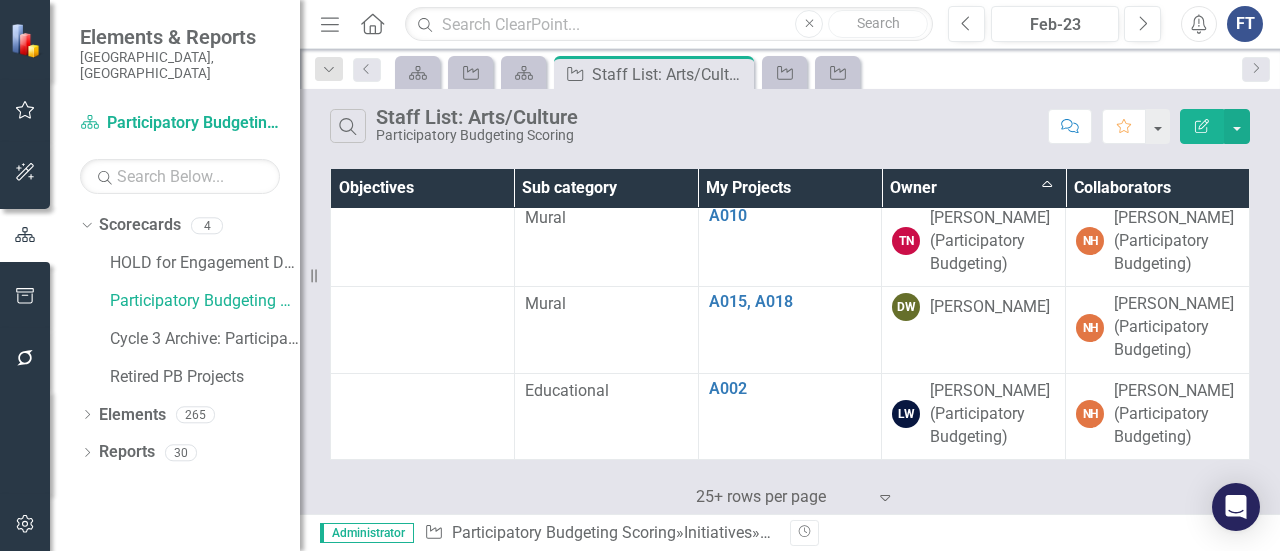 scroll, scrollTop: 1400, scrollLeft: 0, axis: vertical 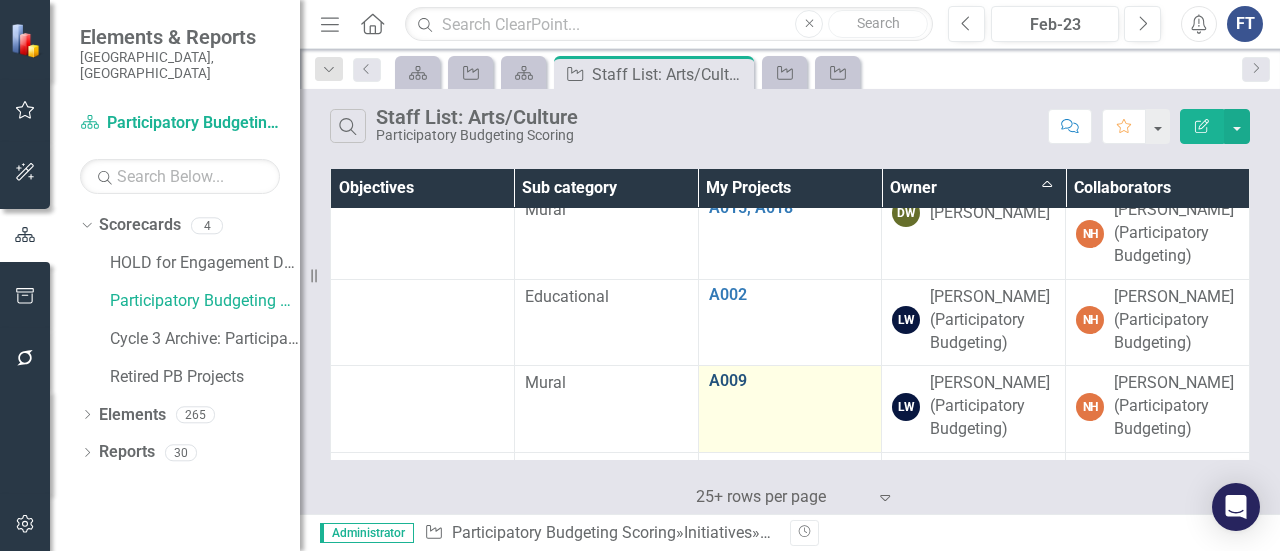 click on "A009" at bounding box center [790, 381] 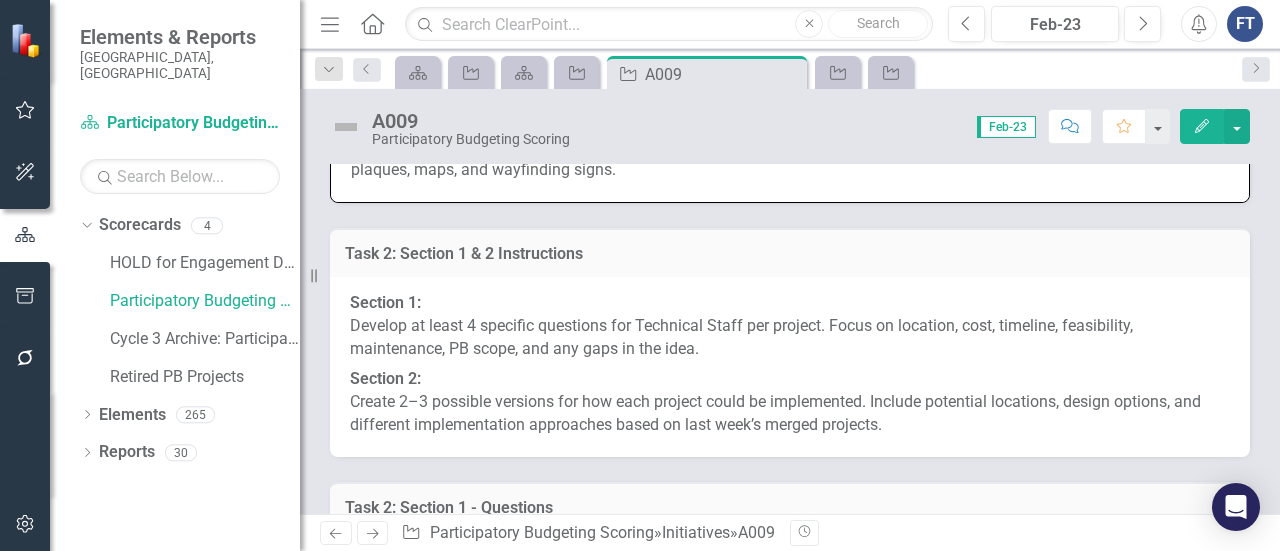 scroll, scrollTop: 1816, scrollLeft: 0, axis: vertical 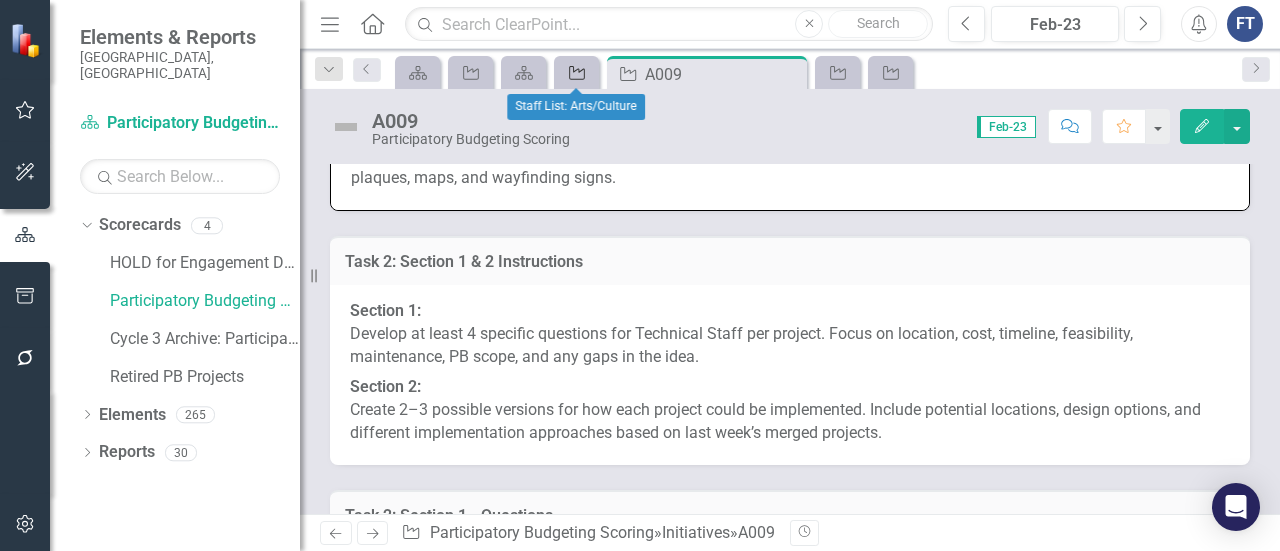 click on "Initiative" at bounding box center [573, 72] 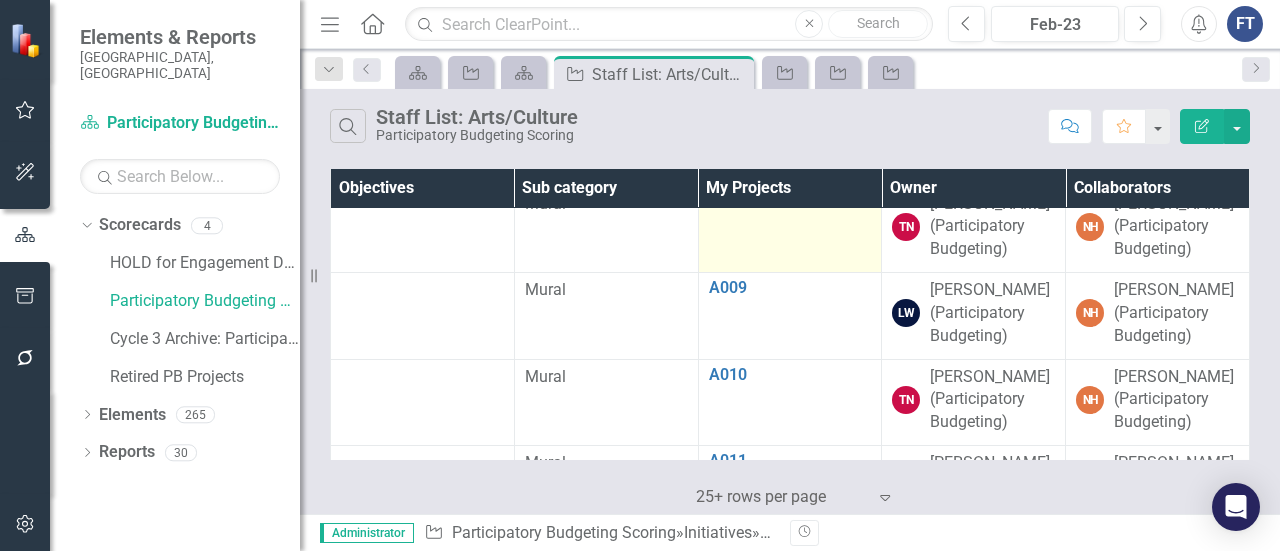 scroll, scrollTop: 600, scrollLeft: 0, axis: vertical 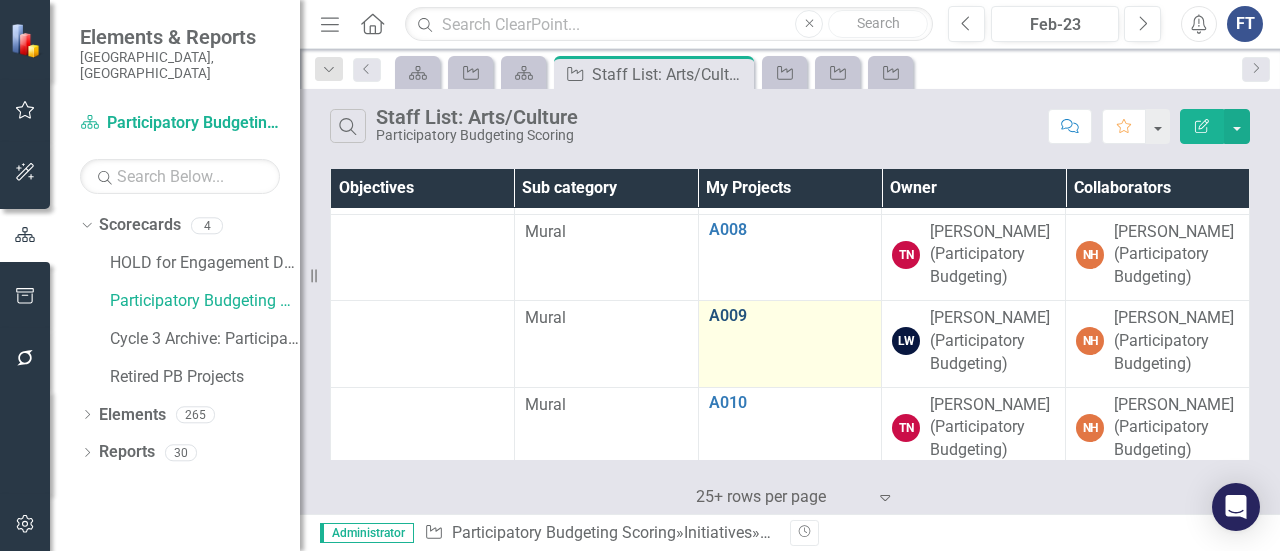 click on "A009" at bounding box center [790, 316] 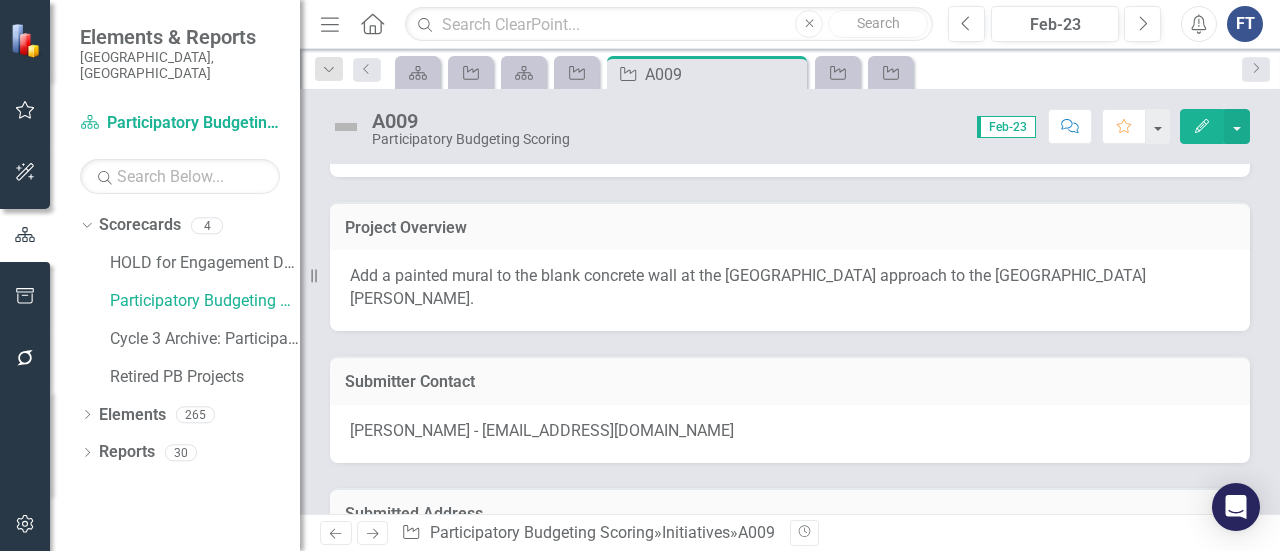 scroll, scrollTop: 1100, scrollLeft: 0, axis: vertical 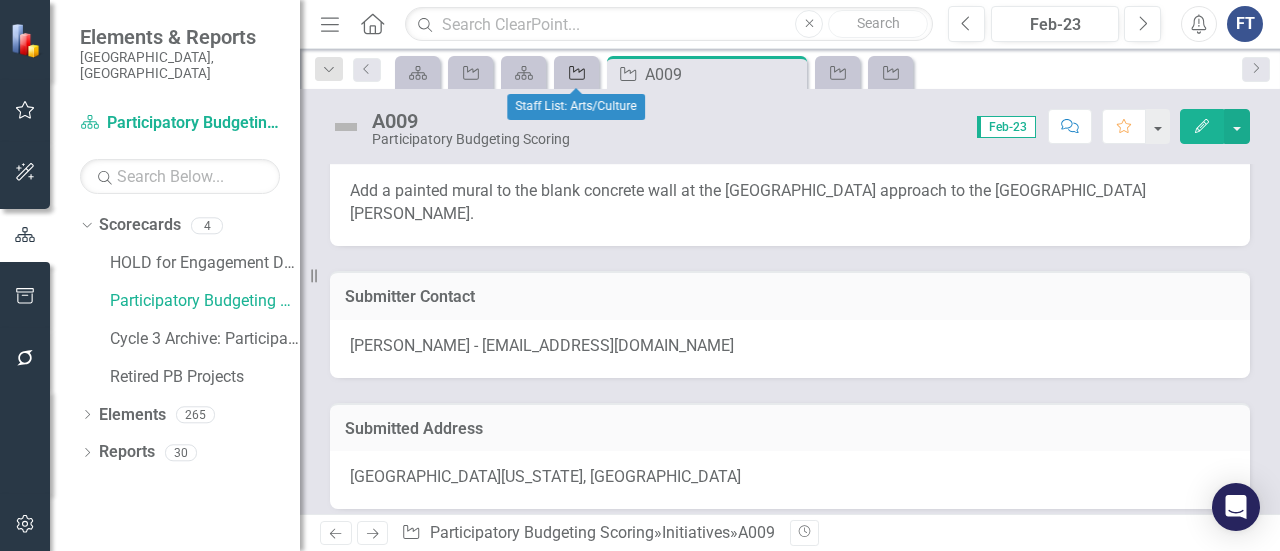 click on "Initiative" 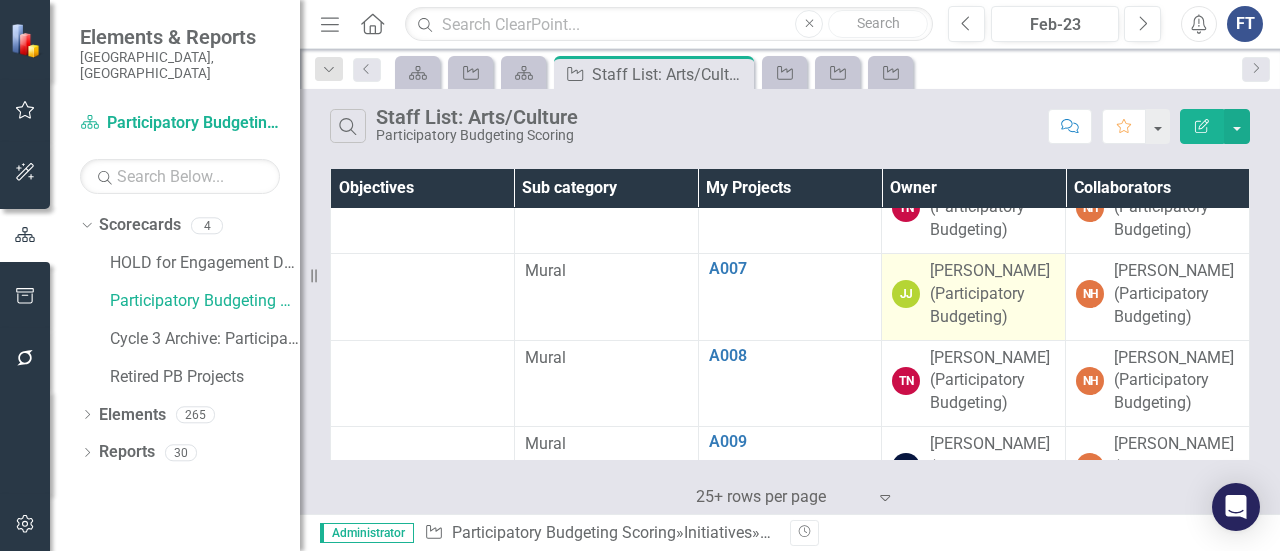 scroll, scrollTop: 500, scrollLeft: 0, axis: vertical 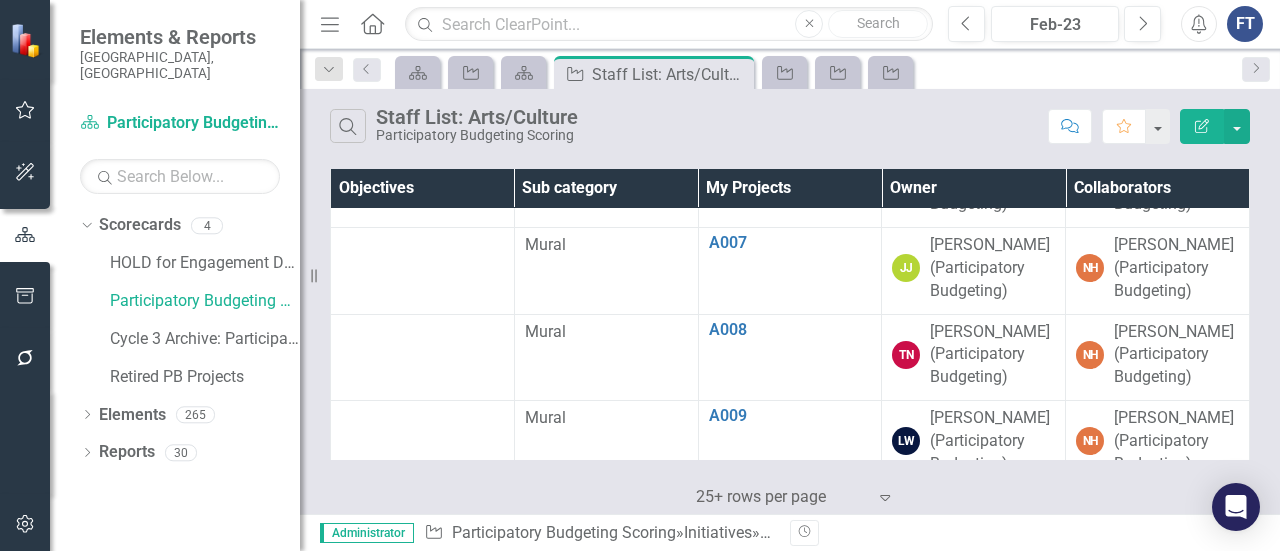 click on "Owner" at bounding box center (974, 188) 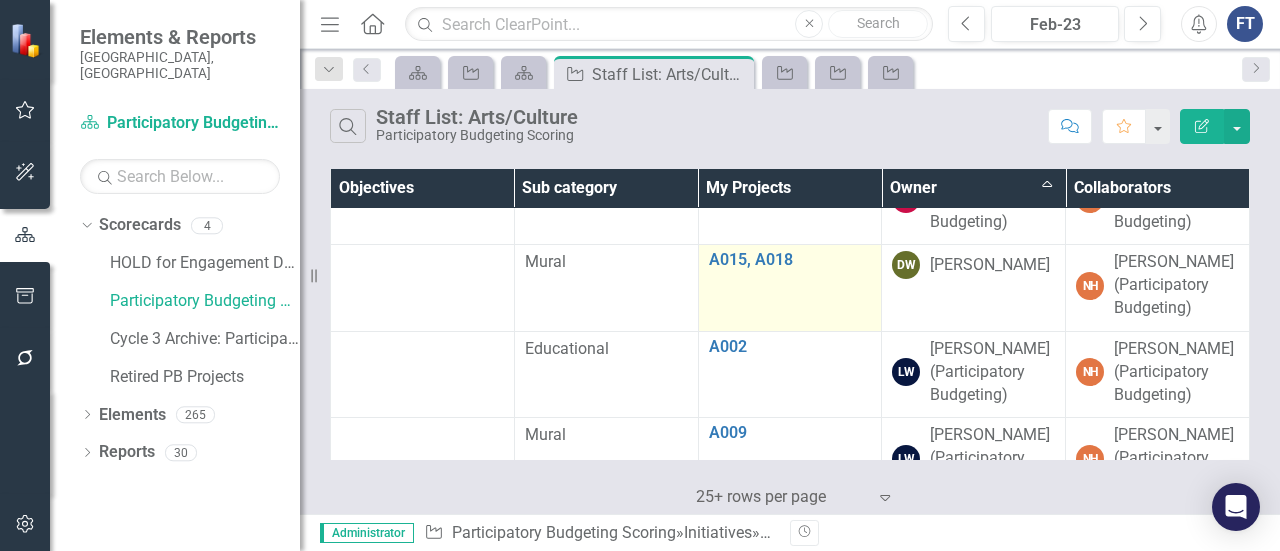 scroll, scrollTop: 1393, scrollLeft: 0, axis: vertical 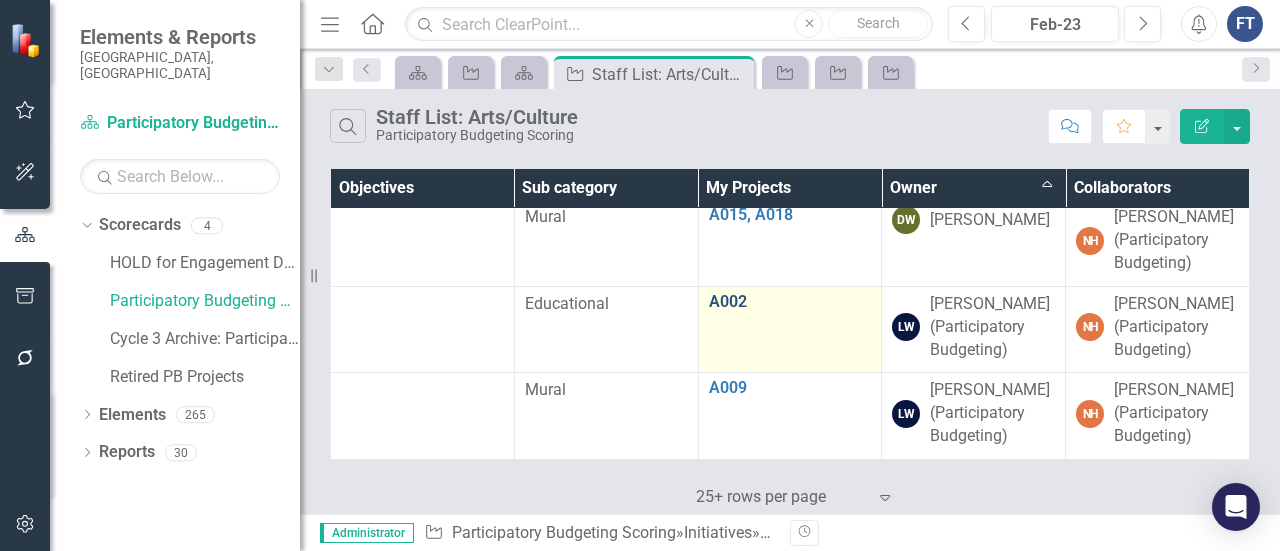 click on "A002" at bounding box center [790, 302] 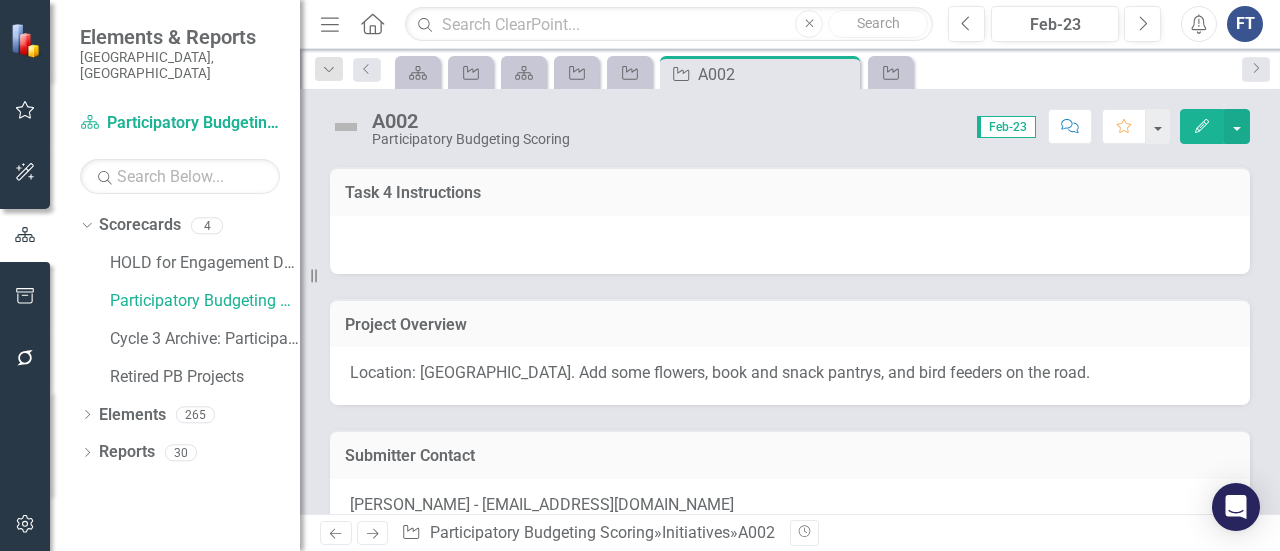 scroll, scrollTop: 900, scrollLeft: 0, axis: vertical 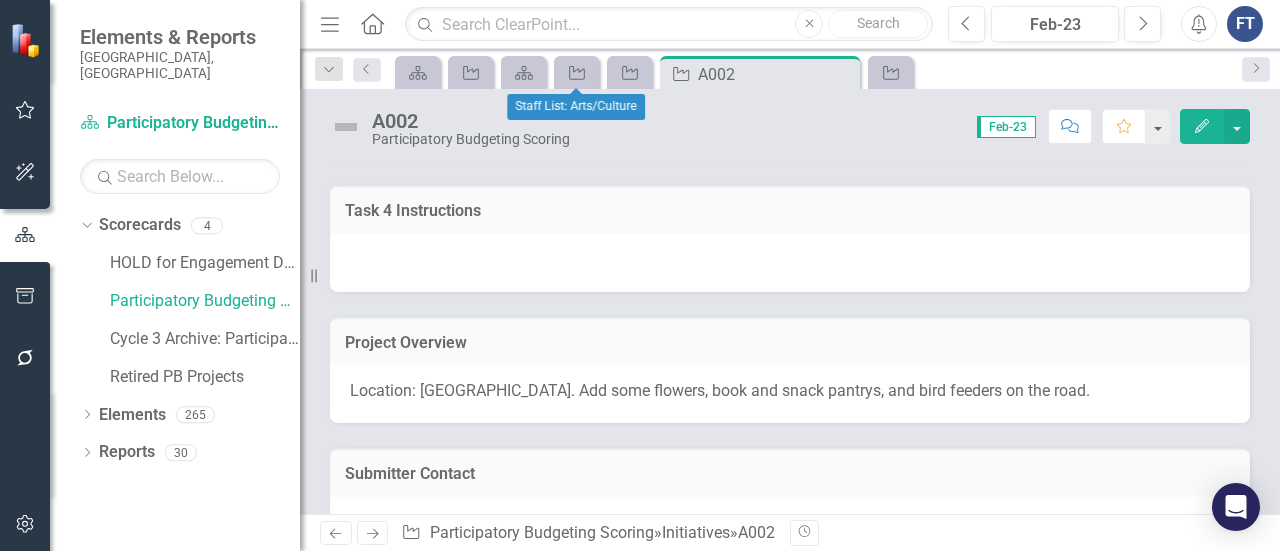 click on "Initiative" at bounding box center (576, 72) 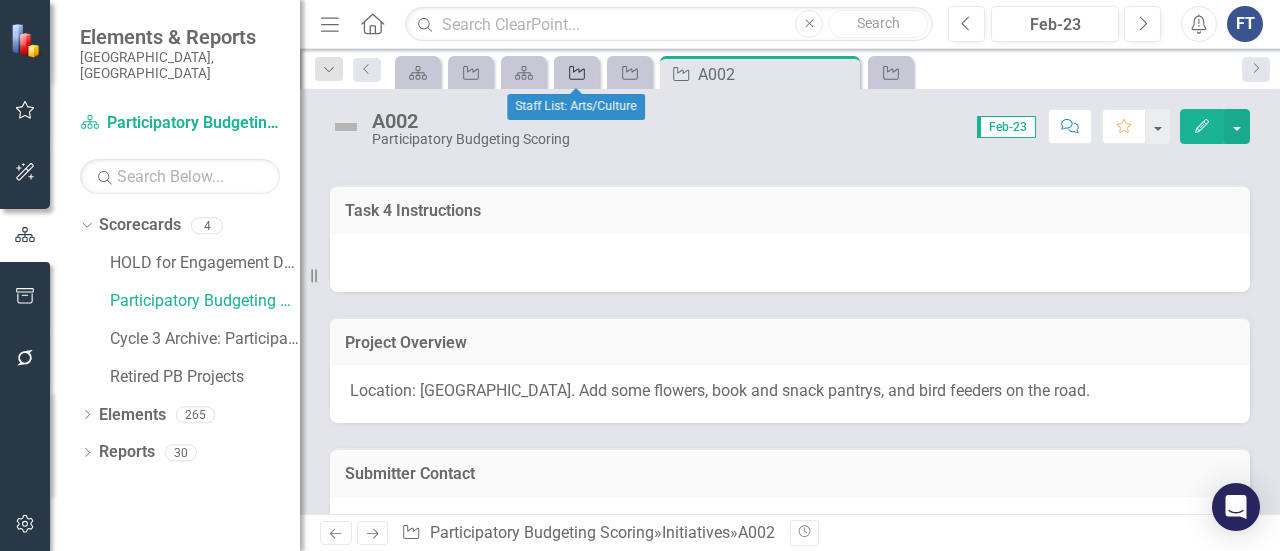 click on "Initiative" at bounding box center [573, 72] 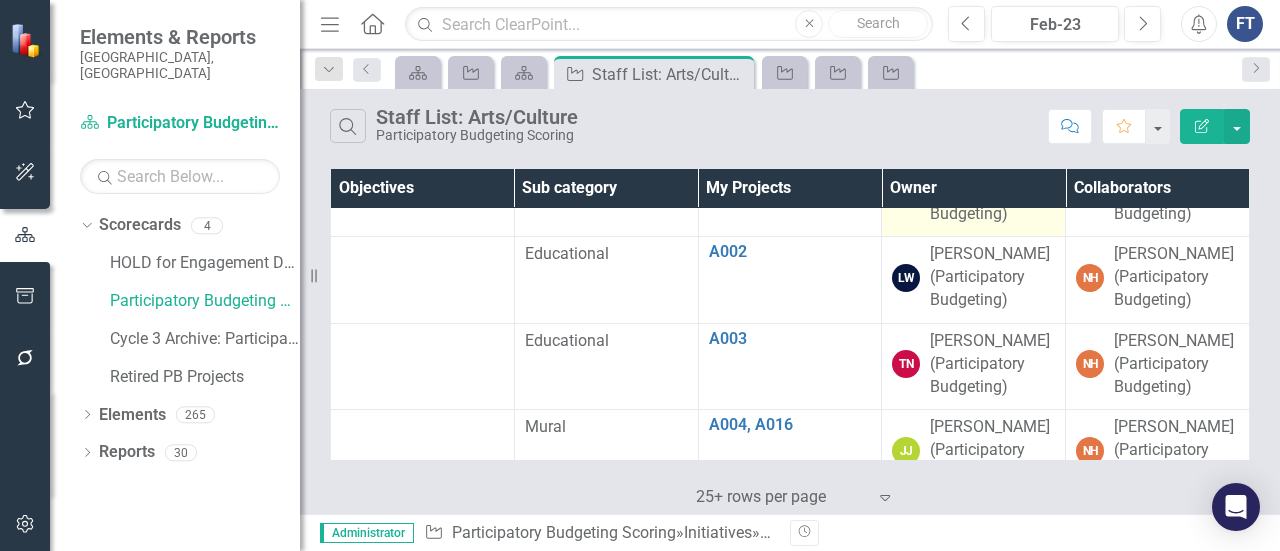 scroll, scrollTop: 0, scrollLeft: 0, axis: both 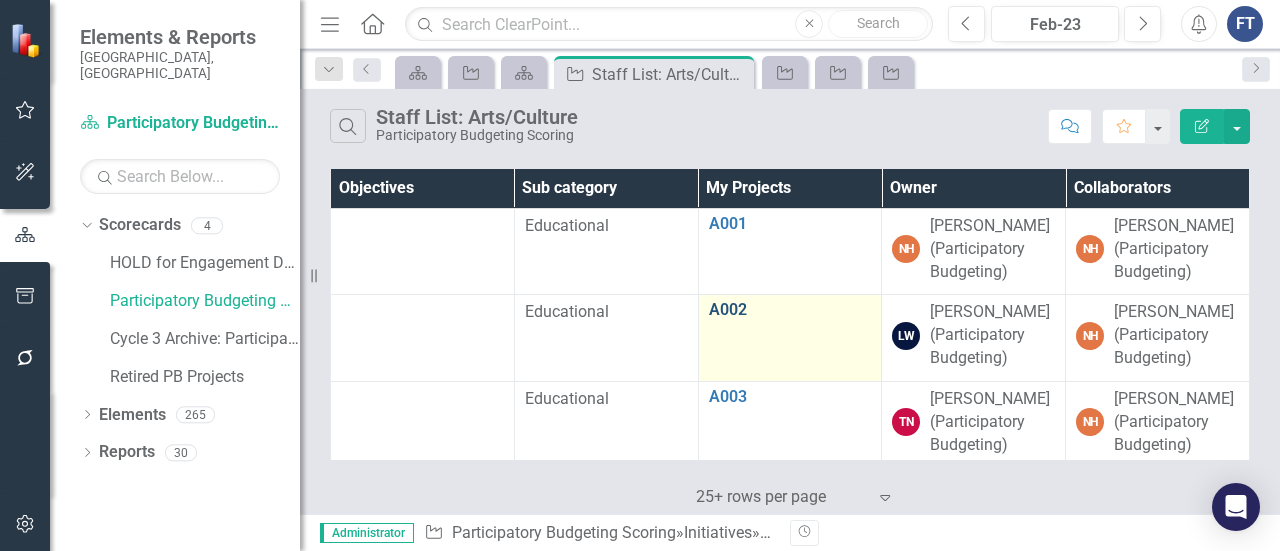 click on "A002" at bounding box center (790, 310) 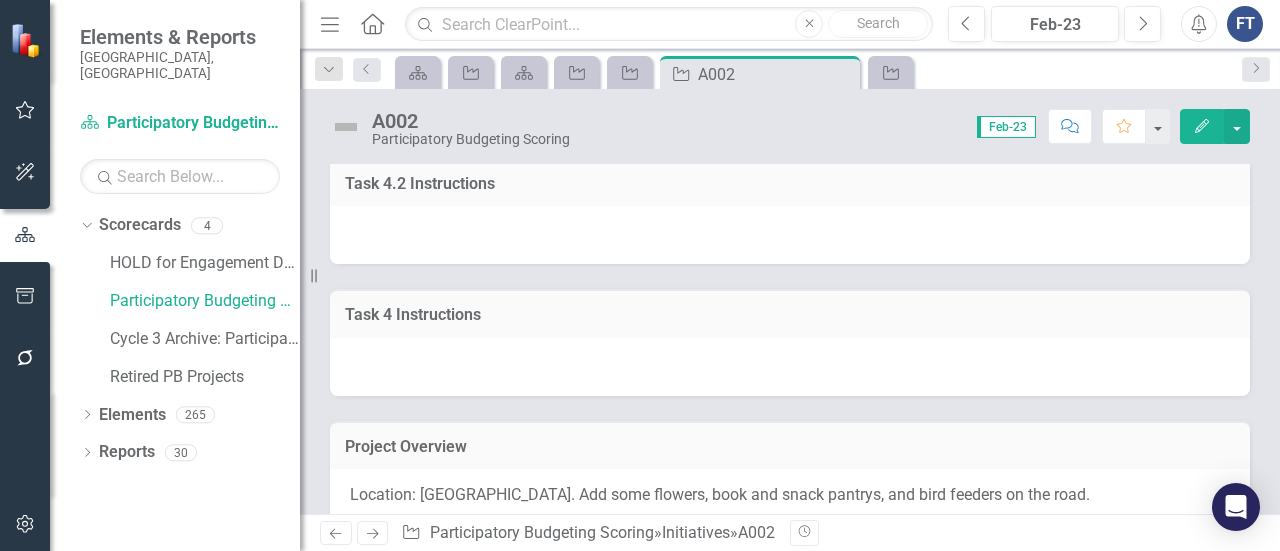 scroll, scrollTop: 900, scrollLeft: 0, axis: vertical 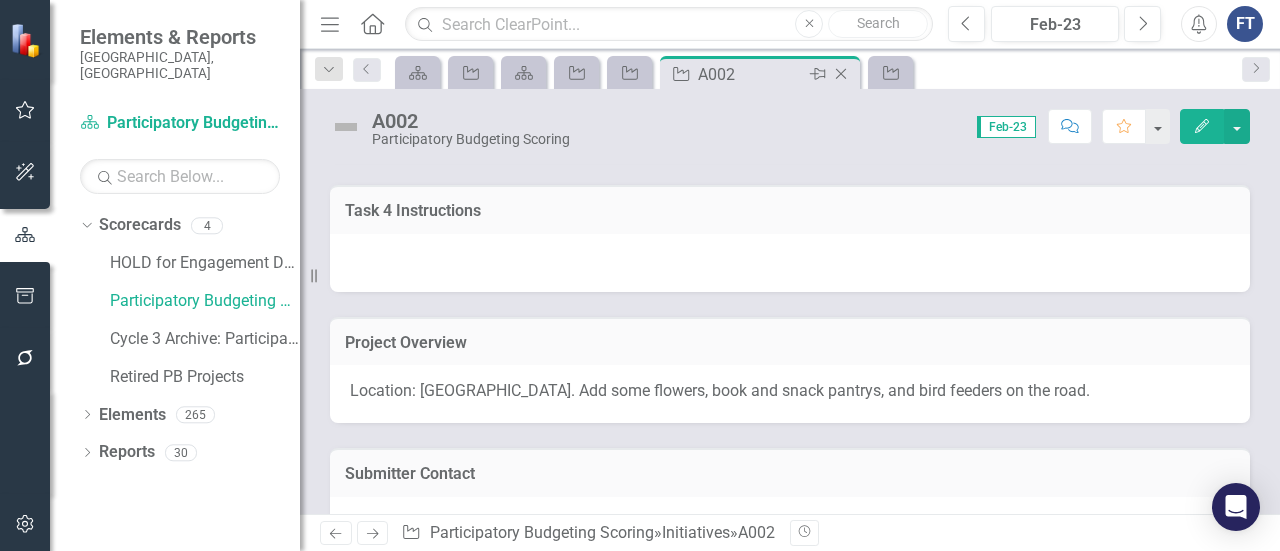 click 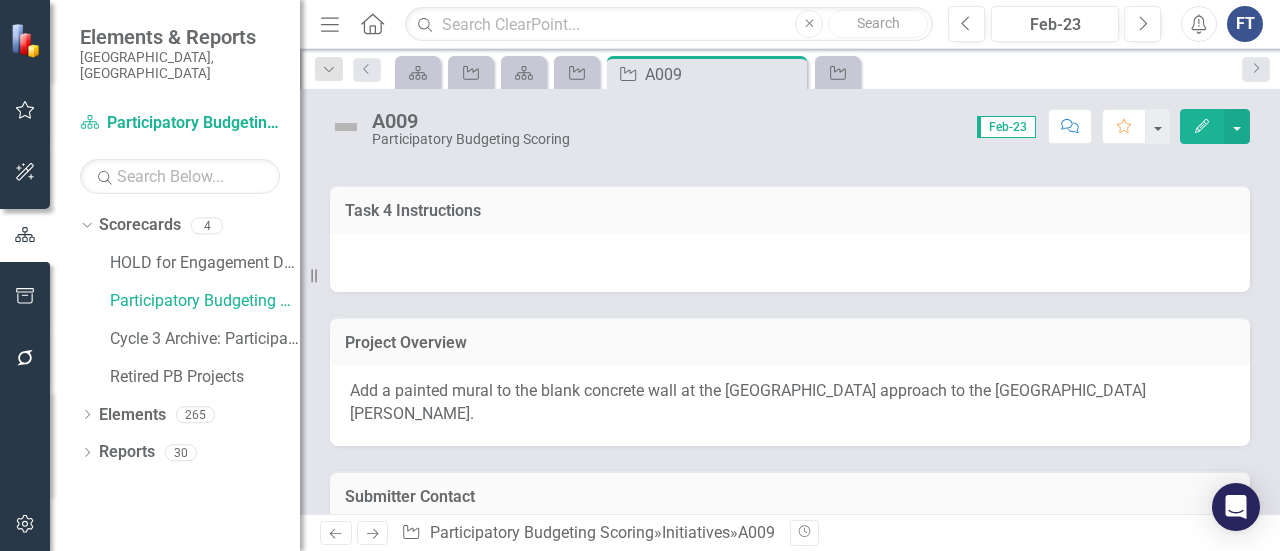 scroll, scrollTop: 1000, scrollLeft: 0, axis: vertical 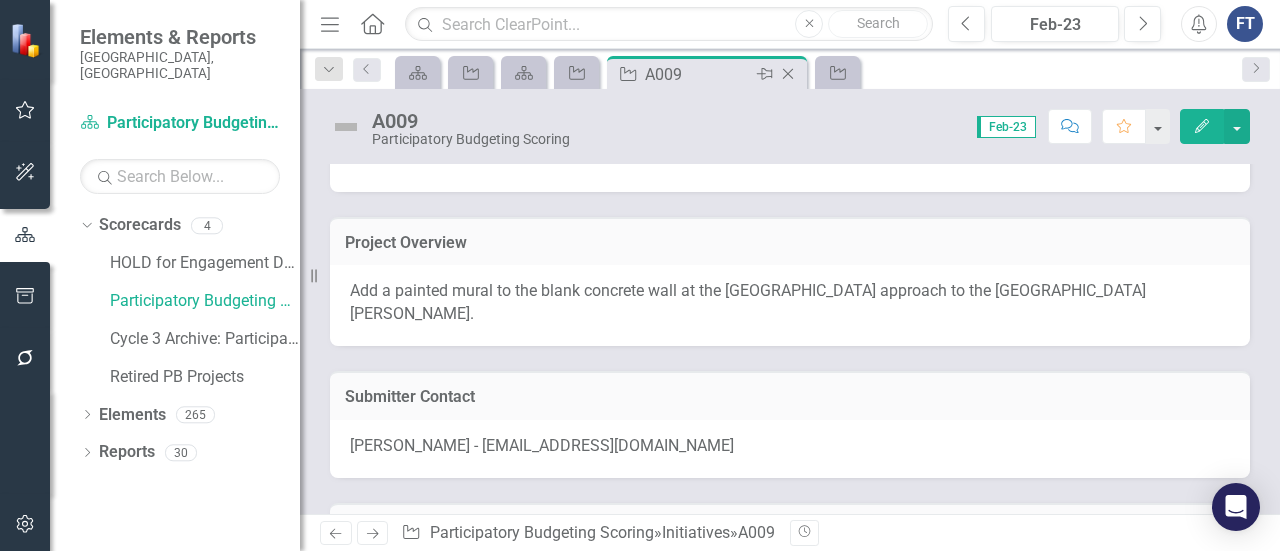 click on "Close" 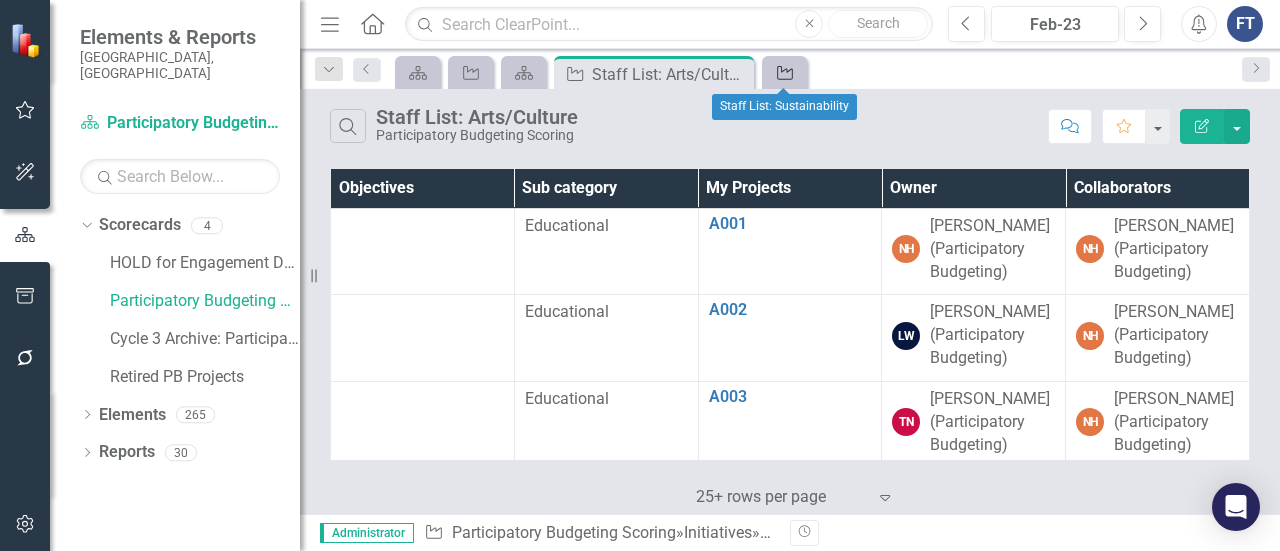 click on "Initiative" 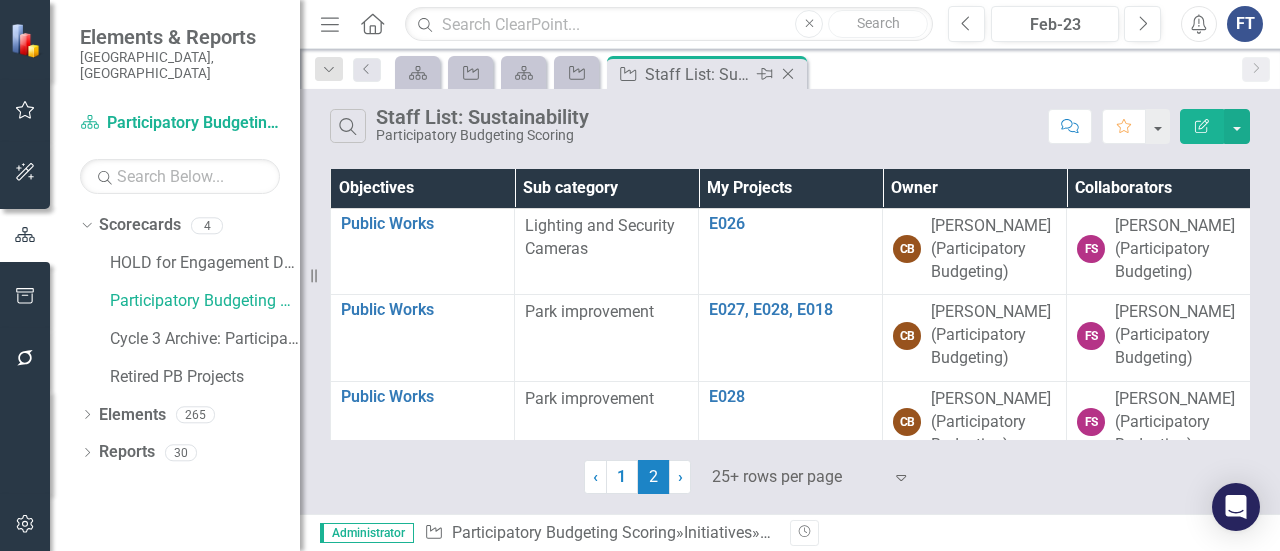 click on "Close" 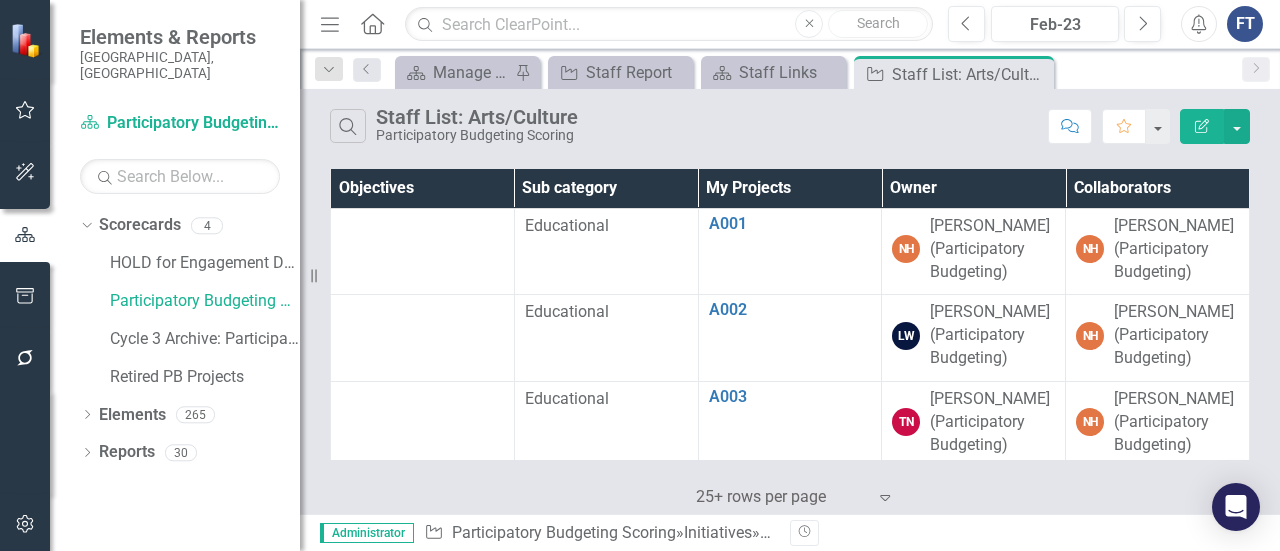 click on "Owner" at bounding box center (974, 188) 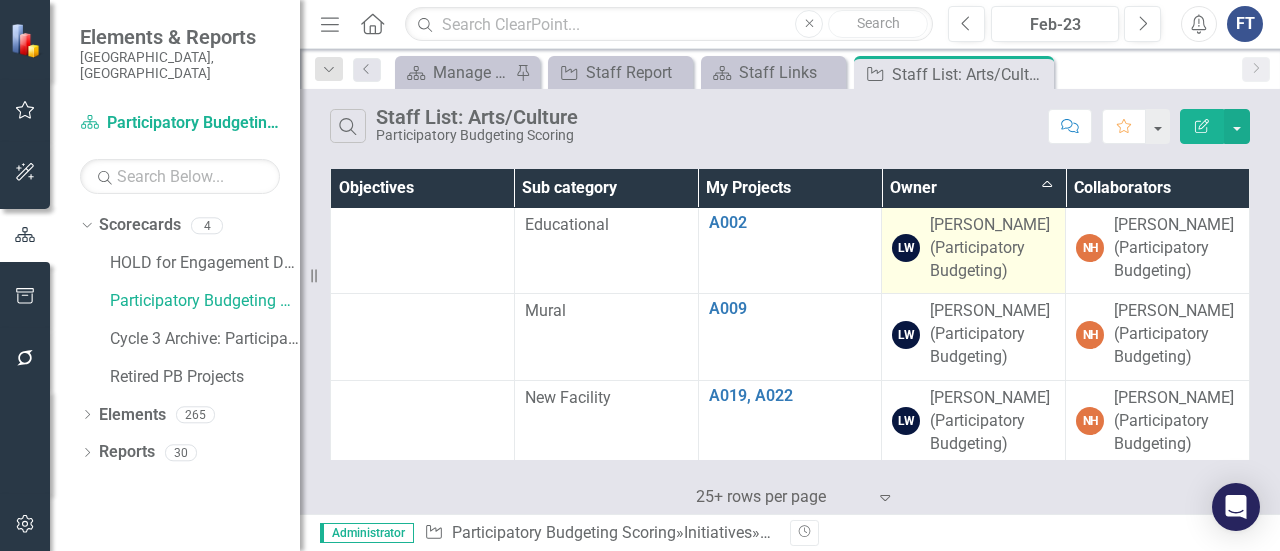 scroll, scrollTop: 1500, scrollLeft: 0, axis: vertical 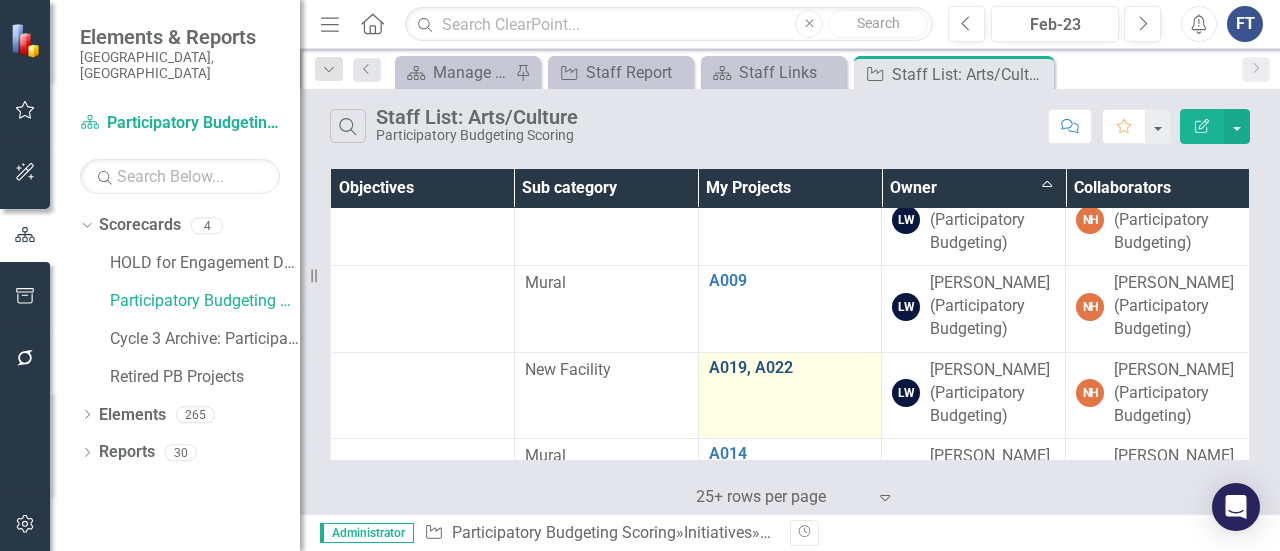 click on "A019, A022" at bounding box center [790, 368] 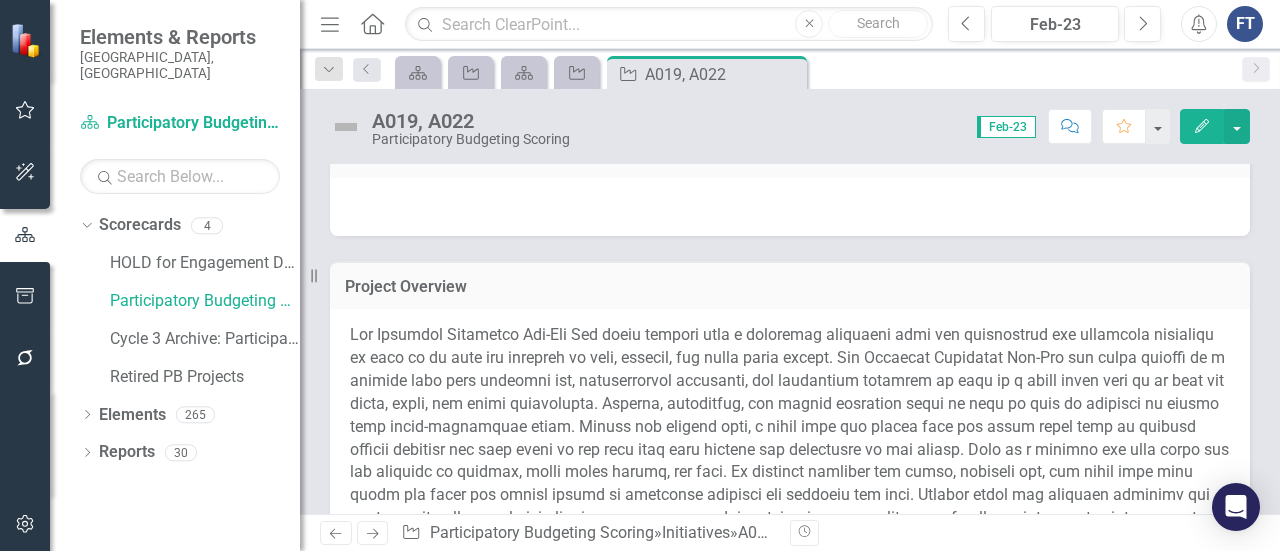 scroll, scrollTop: 1000, scrollLeft: 0, axis: vertical 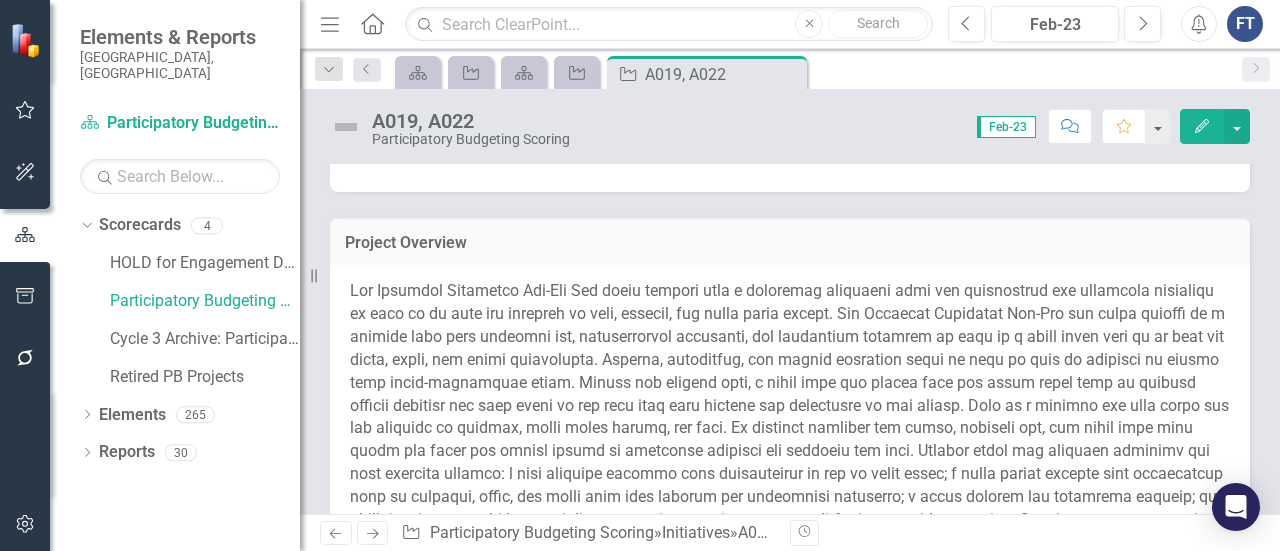 click on "Funding to restore a local creekside area on land owned by the City of [GEOGRAPHIC_DATA] at the intersection of [PERSON_NAME][GEOGRAPHIC_DATA] and [GEOGRAPHIC_DATA] (plots 1615 and 1607) useable pocket park with a gathering area, nature trails etc. The project involves removing aggressive, non-native vegetation such as privet, english ivy, wisteria, and honeysuckle, and replanting the area with native trees, shrubs, and grasses. This restoration will improve the ecological health of the creek, prevent further habitat degradation, and support long-term biodiversity. (A022)" at bounding box center (790, 520) 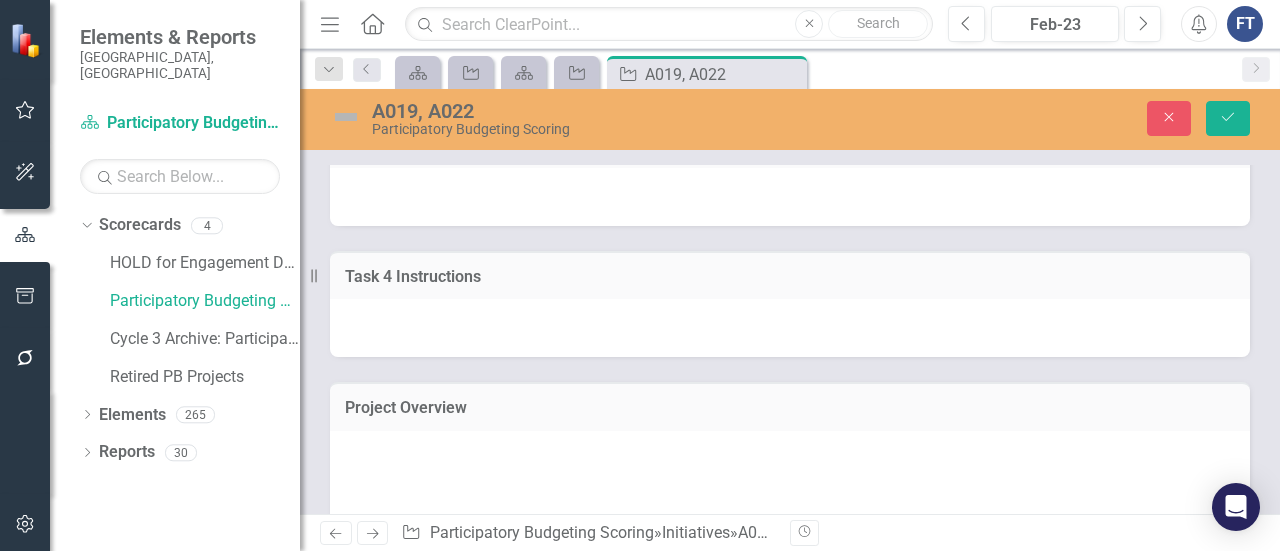 type on "<p>The Walltown Community Eco-Art Lab would provide both a community gathering area for socializing and community education as well as an area for children to play, explore, and learn about nature. The Walltown Community Eco-Art lab would consist of a seating area that includes art, environmental education, and meditation supplies as well as a small stage area to be used for music, talks, and other programming. Natural, repurposed, and reused materials could be used as much as possible to create this multi-functional space. Behind the seating area, a small path and bridge over the creek could lead to several natural learning and play areas in the land that sits between the confluence of two creeks. This is a magical and wild place for our children to explore, learn about nature, and play. We envision clearing the brush, invasive ivy, and trash from this space and using the bamboo stands as different stations for learning and play. Several ideas for possible learning and play stations include: a fort buildi..." 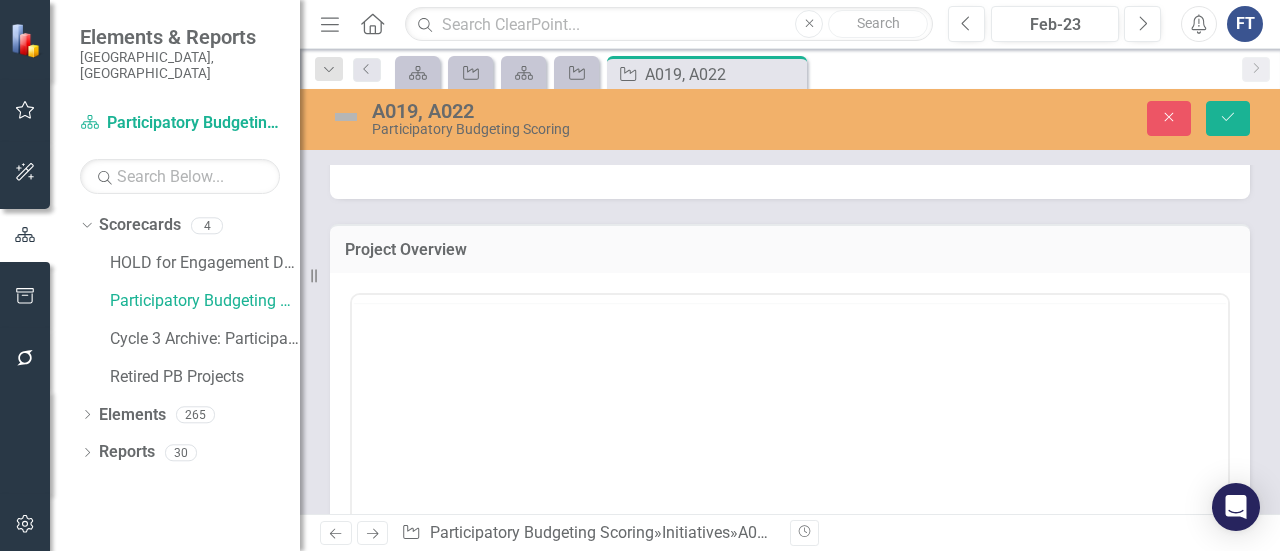 scroll, scrollTop: 1000, scrollLeft: 0, axis: vertical 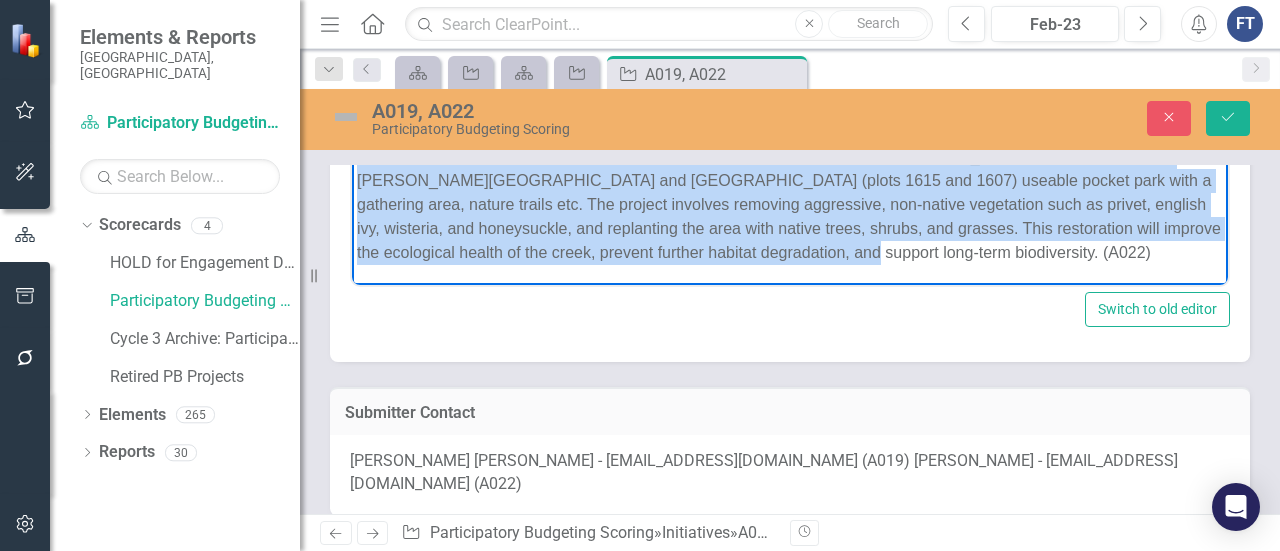 drag, startPoint x: 358, startPoint y: -41, endPoint x: 851, endPoint y: 259, distance: 577.104 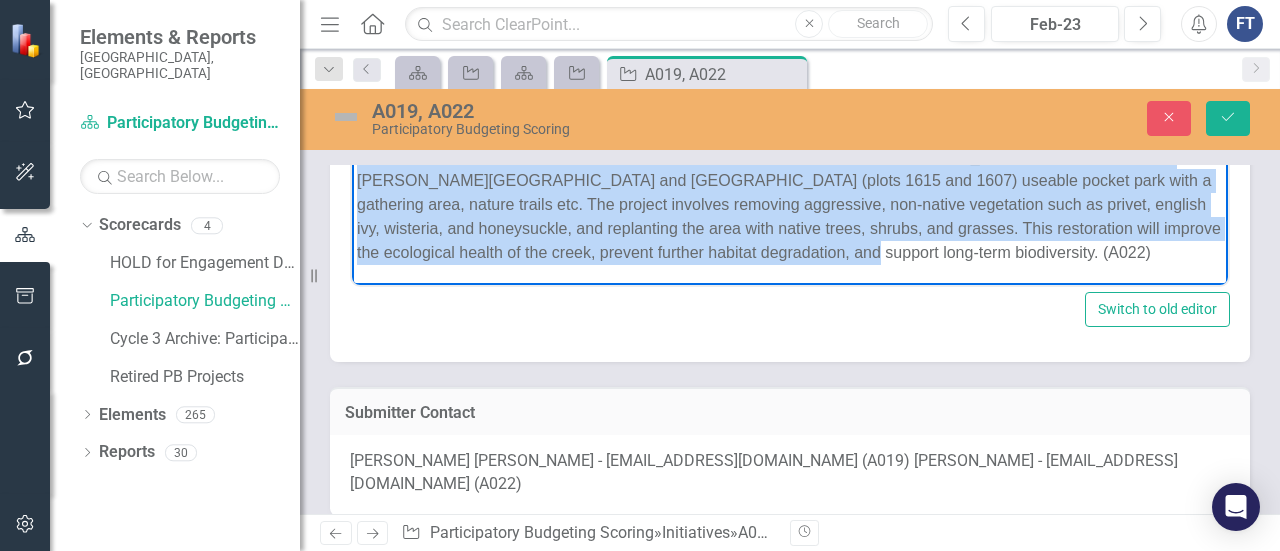 click on "Funding to restore a local creekside area on land owned by the City of [GEOGRAPHIC_DATA] at the intersection of [PERSON_NAME][GEOGRAPHIC_DATA] and [GEOGRAPHIC_DATA] (plots 1615 and 1607) useable pocket park with a gathering area, nature trails etc. The project involves removing aggressive, non-native vegetation such as privet, english ivy, wisteria, and honeysuckle, and replanting the area with native trees, shrubs, and grasses. This restoration will improve the ecological health of the creek, prevent further habitat degradation, and support long-term biodiversity. (A022)" at bounding box center (790, 1) 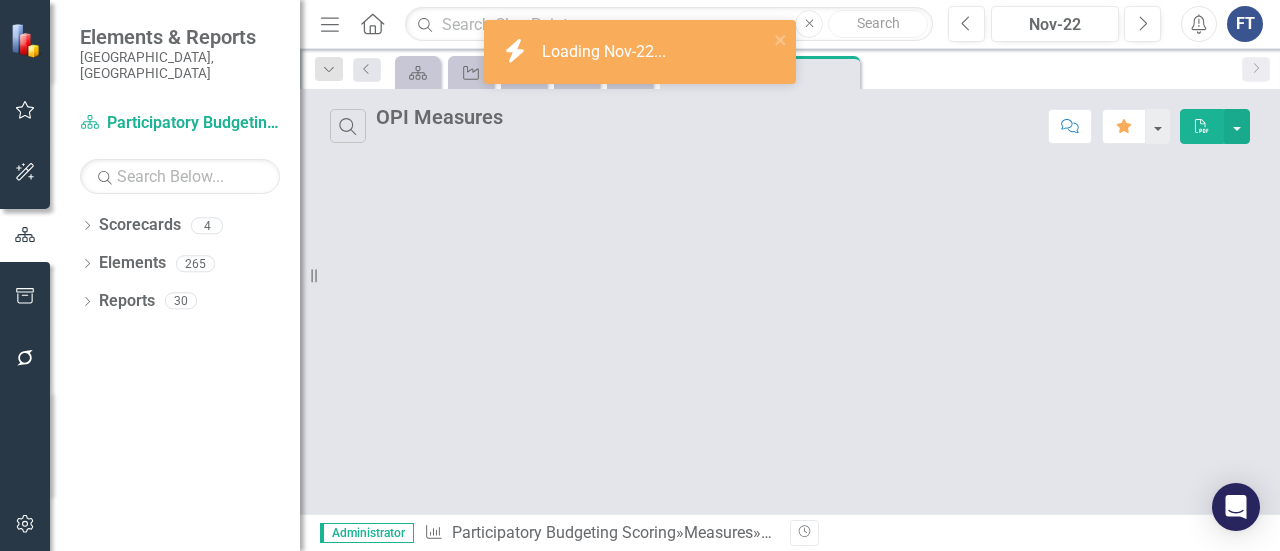 scroll, scrollTop: 0, scrollLeft: 0, axis: both 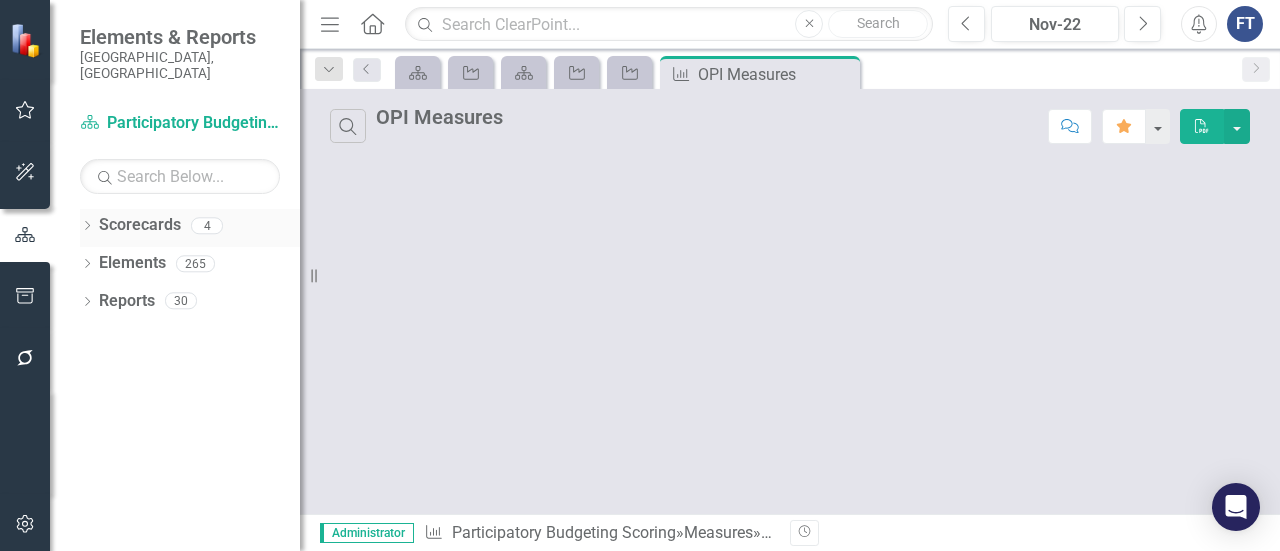 click on "Dropdown" 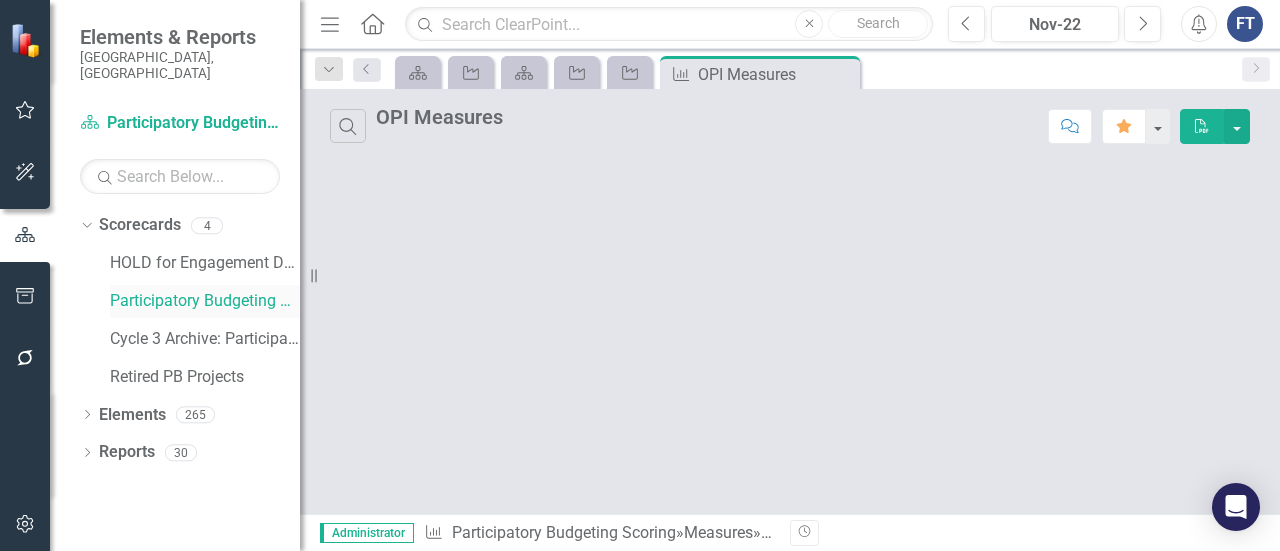 drag, startPoint x: 128, startPoint y: 286, endPoint x: 158, endPoint y: 282, distance: 30.265491 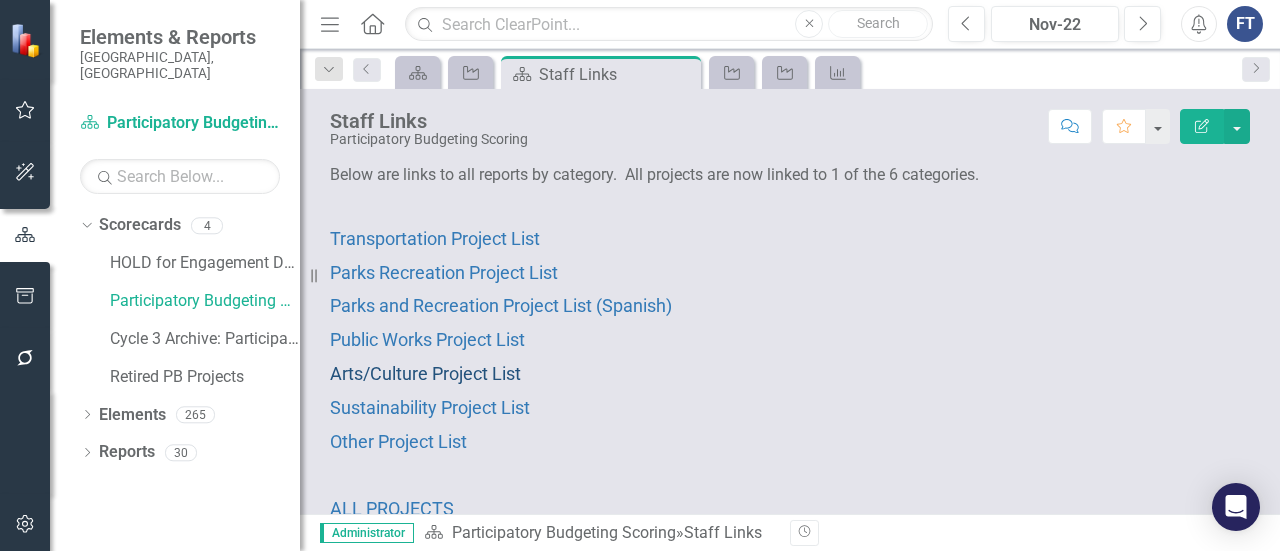 click on "Arts/Culture Project List" at bounding box center (425, 373) 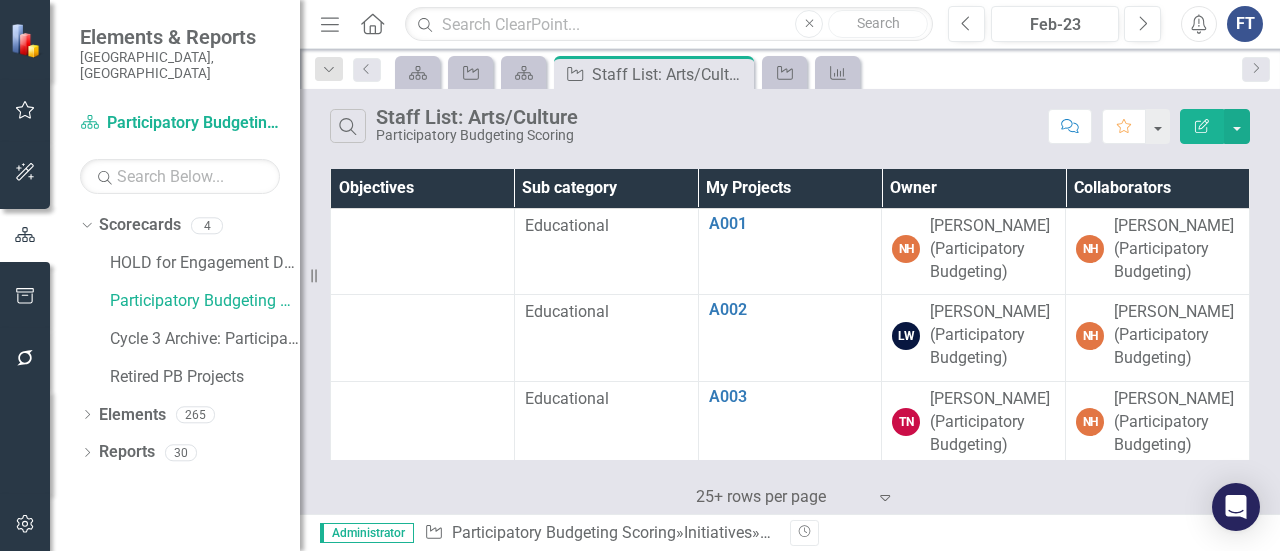 click on "Owner" at bounding box center [974, 188] 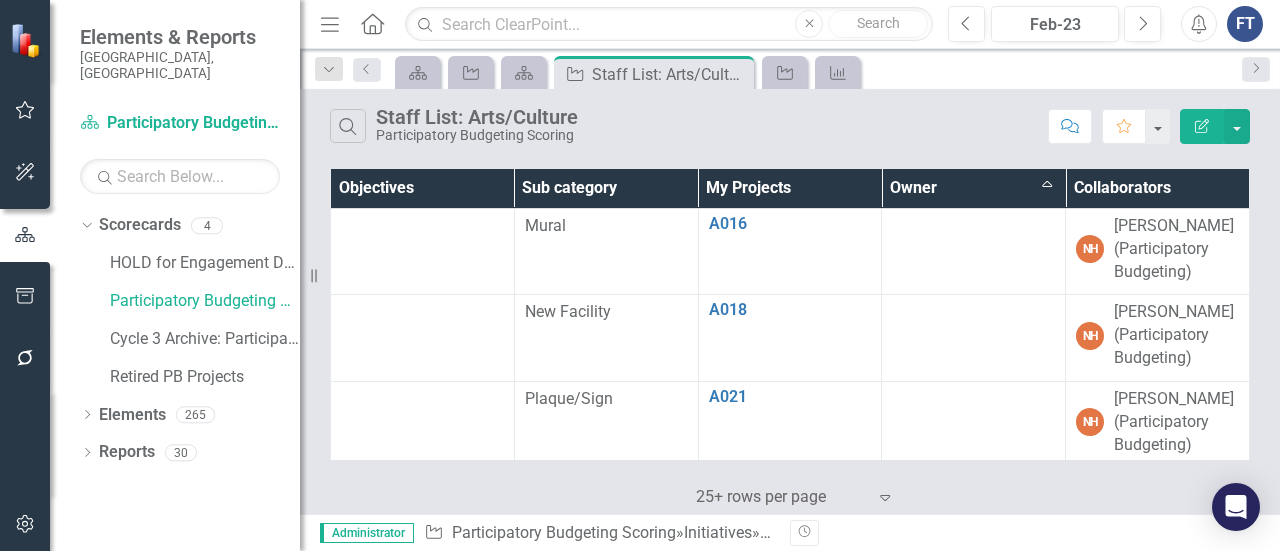 click on "Owner Sort Ascending" at bounding box center [974, 188] 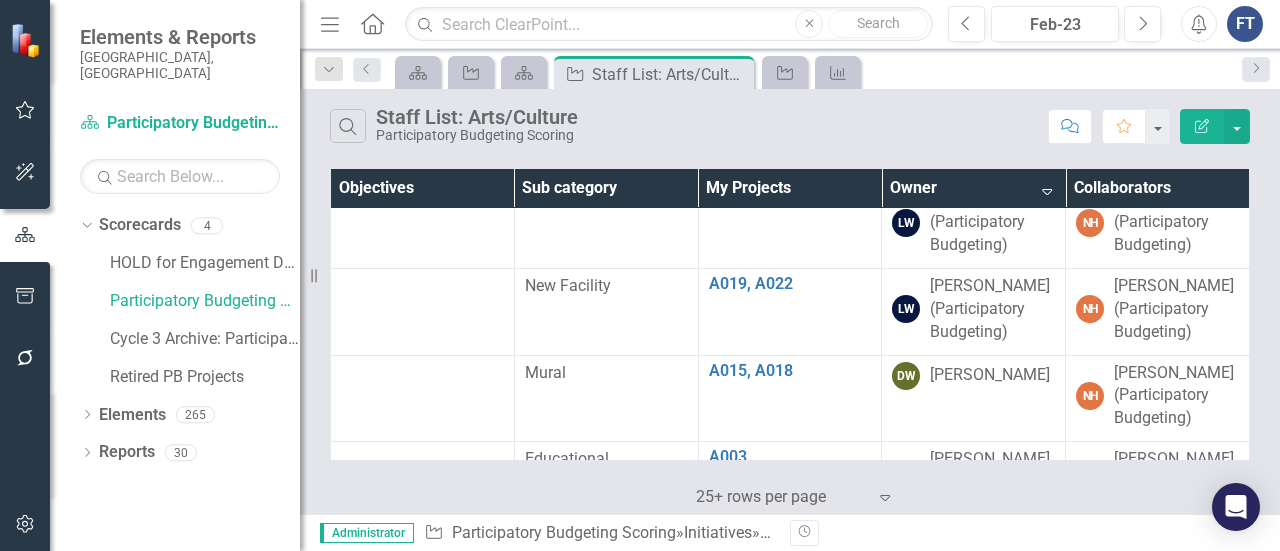 scroll, scrollTop: 0, scrollLeft: 0, axis: both 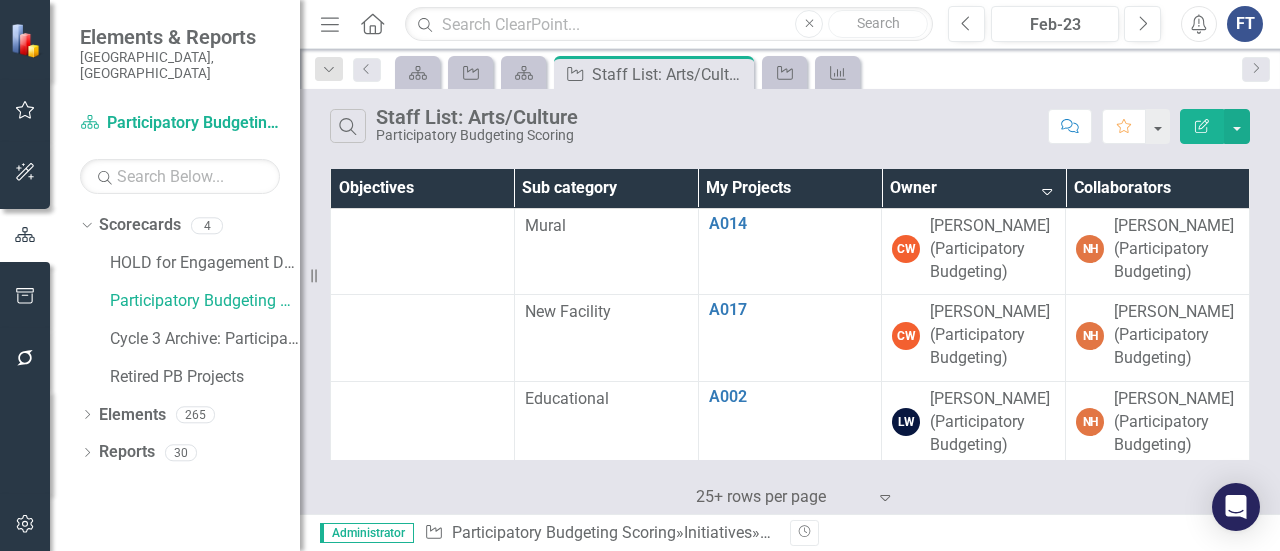 click on "Owner Sort Descending" at bounding box center [974, 188] 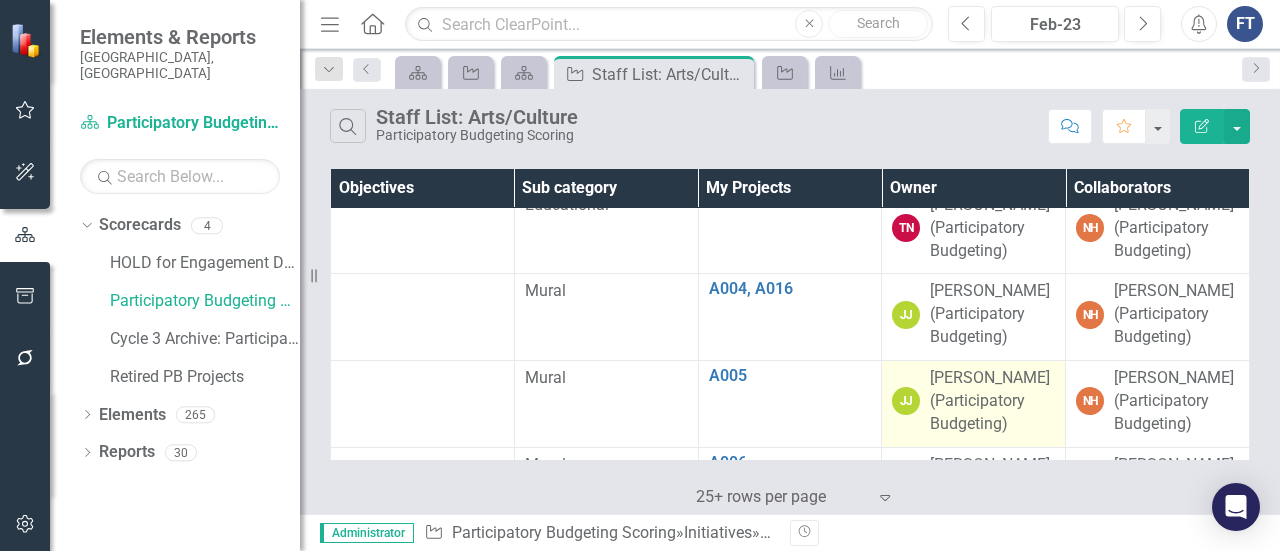 scroll, scrollTop: 0, scrollLeft: 0, axis: both 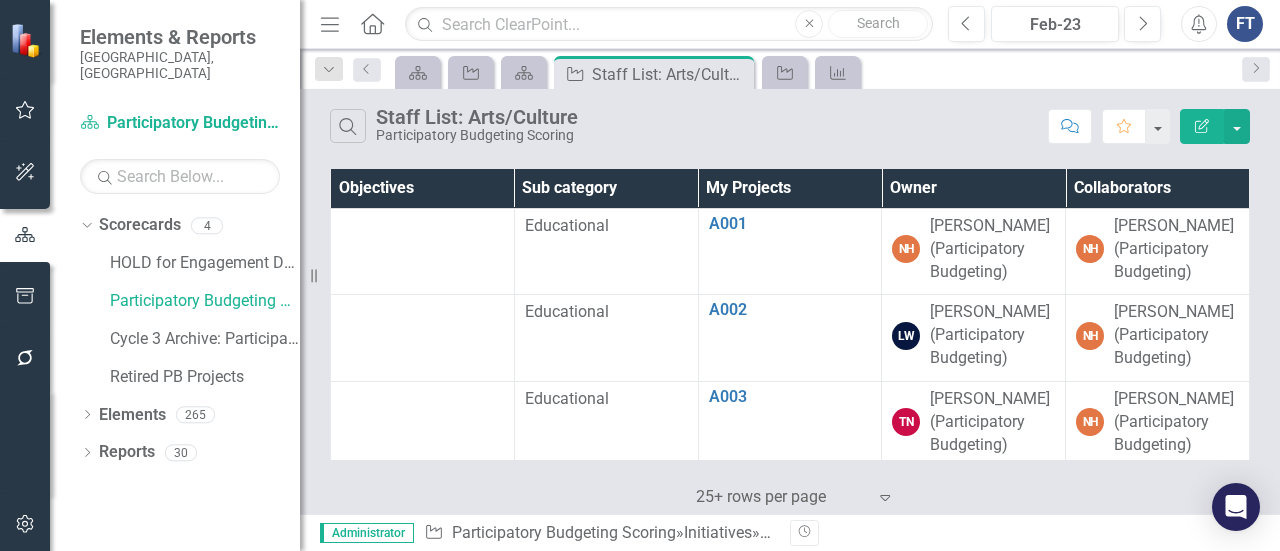 click on "Owner" at bounding box center [974, 188] 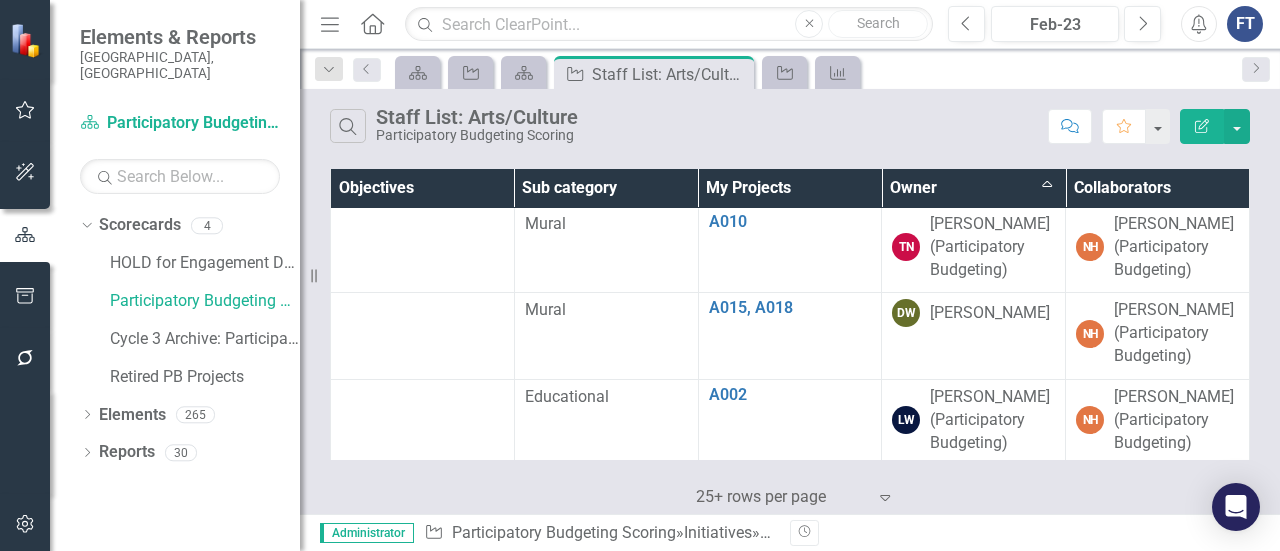scroll, scrollTop: 1400, scrollLeft: 0, axis: vertical 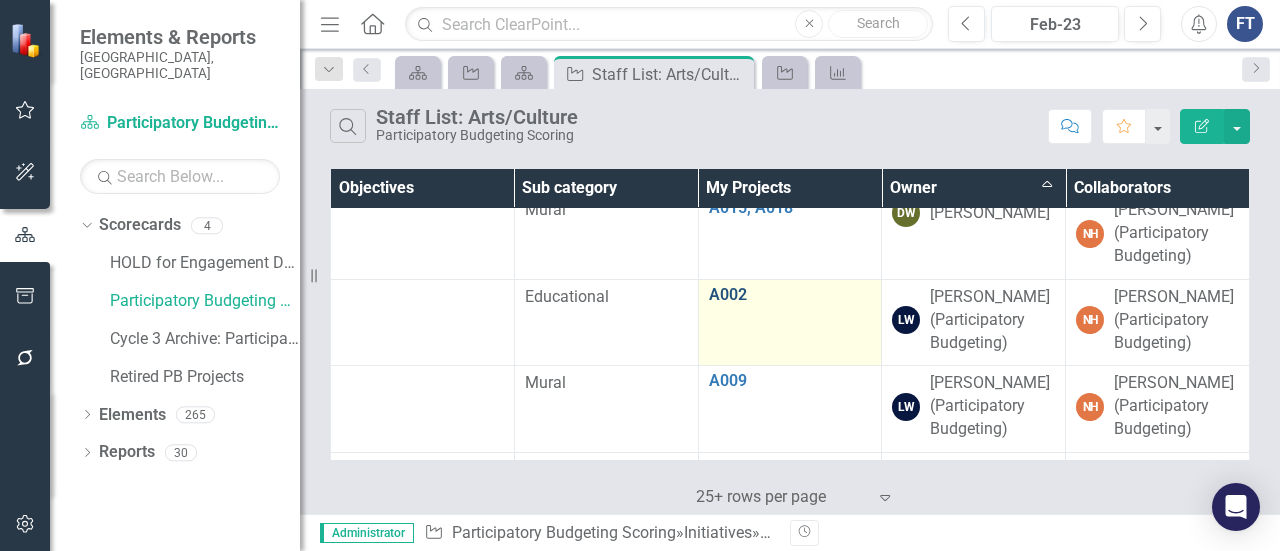 click on "A002" at bounding box center [790, 295] 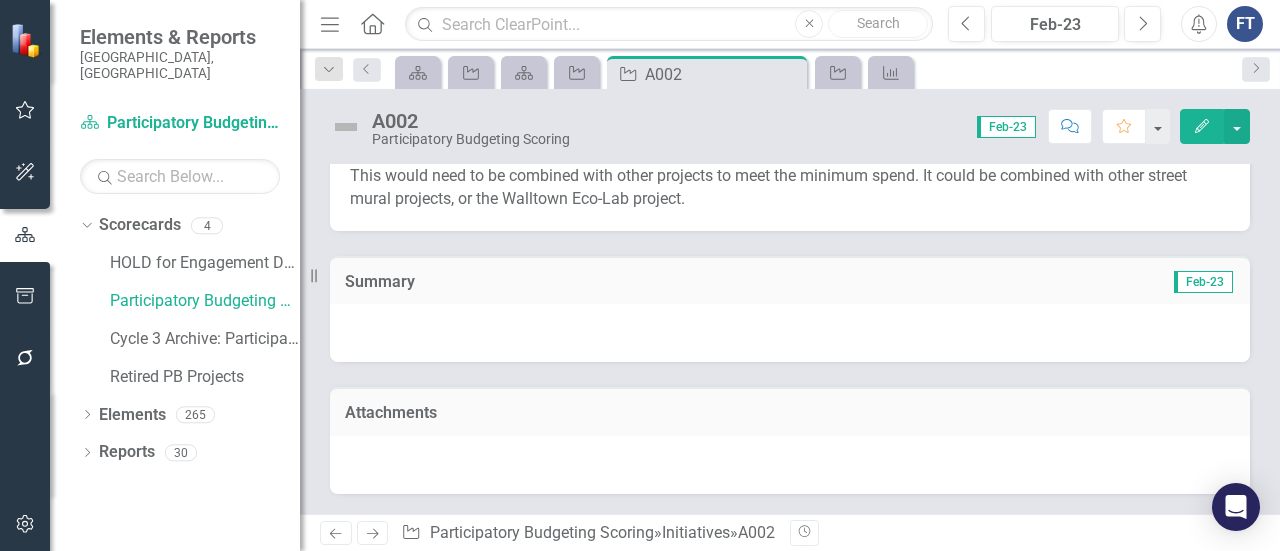 scroll, scrollTop: 6302, scrollLeft: 0, axis: vertical 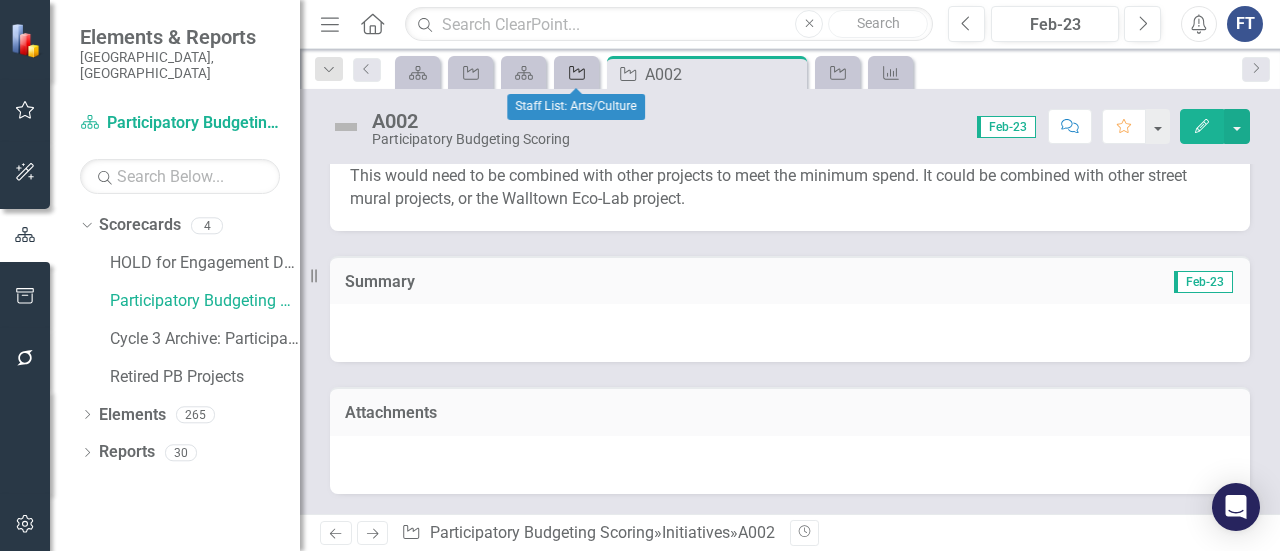 click on "Initiative" 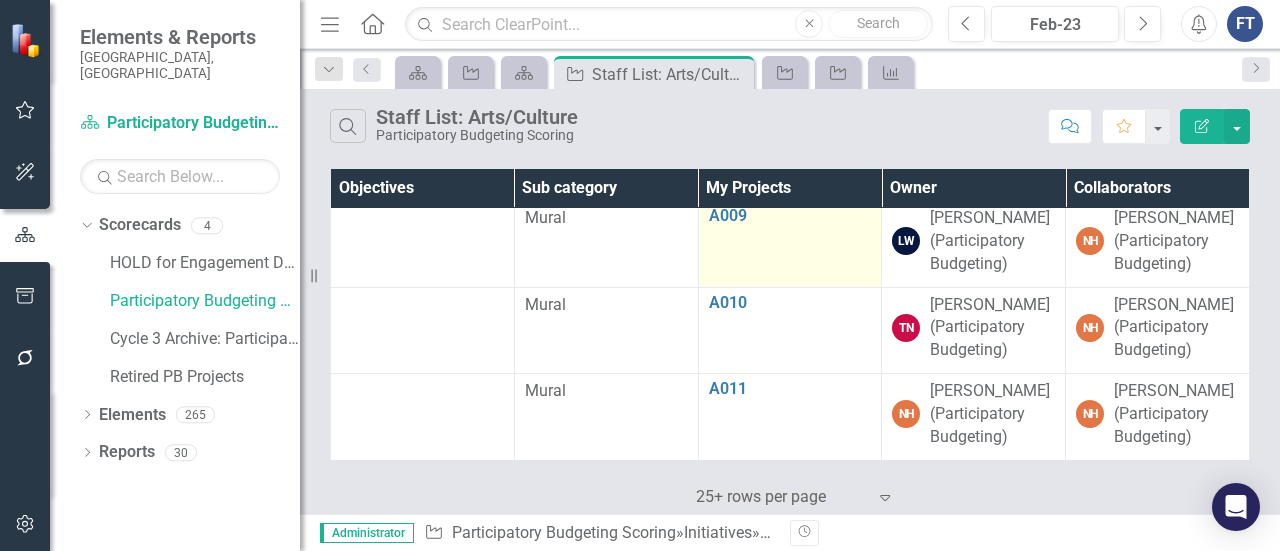 scroll, scrollTop: 600, scrollLeft: 0, axis: vertical 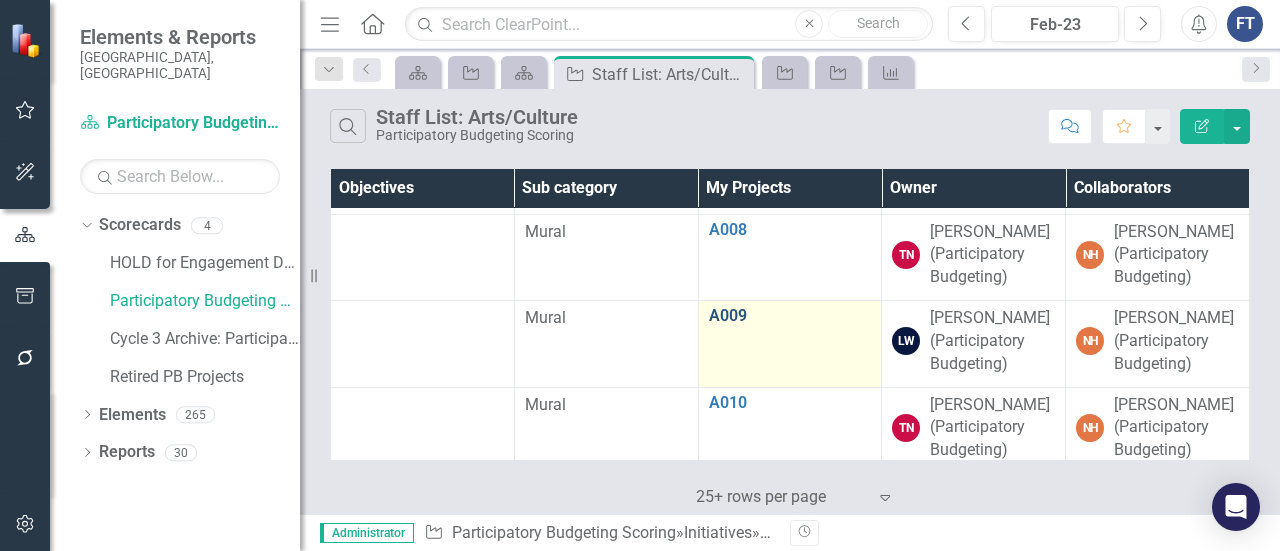 click on "A009" at bounding box center (790, 316) 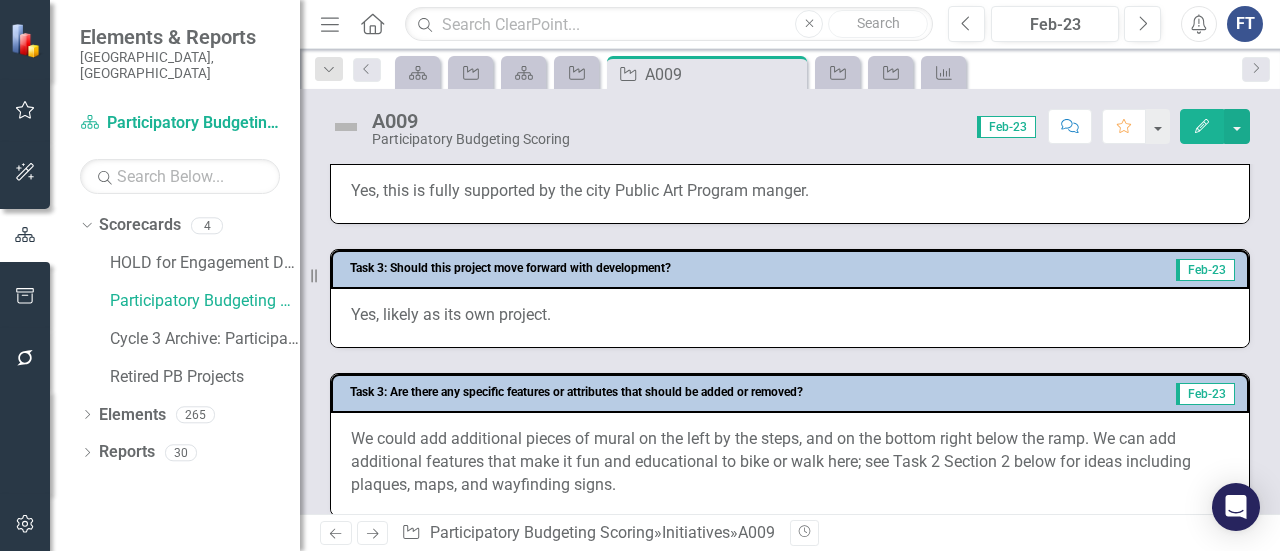 scroll, scrollTop: 3646, scrollLeft: 0, axis: vertical 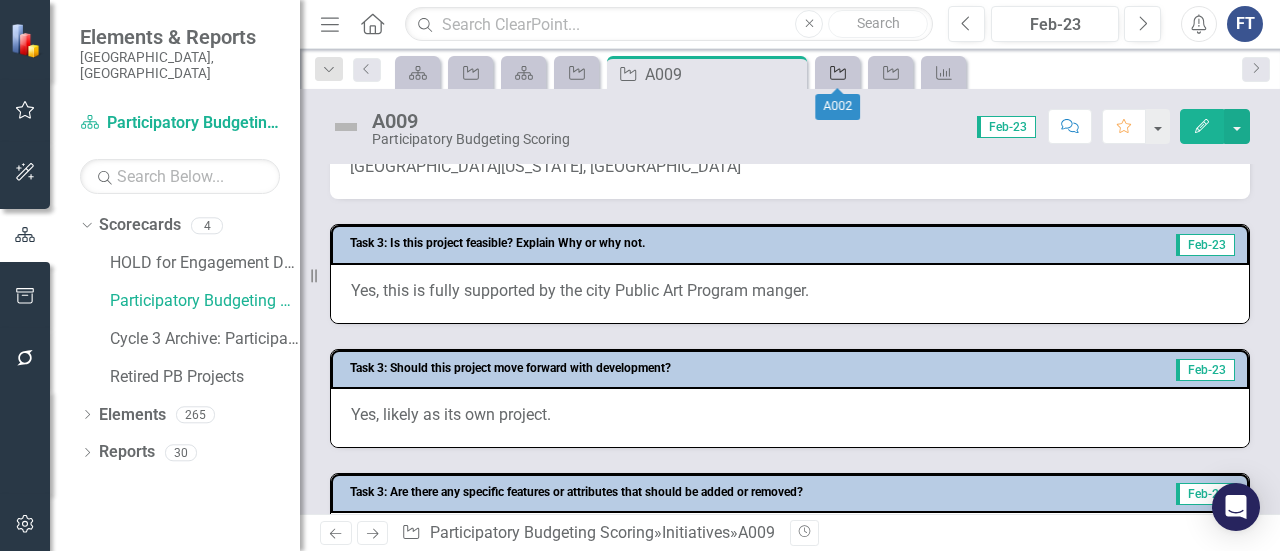 click on "Initiative" 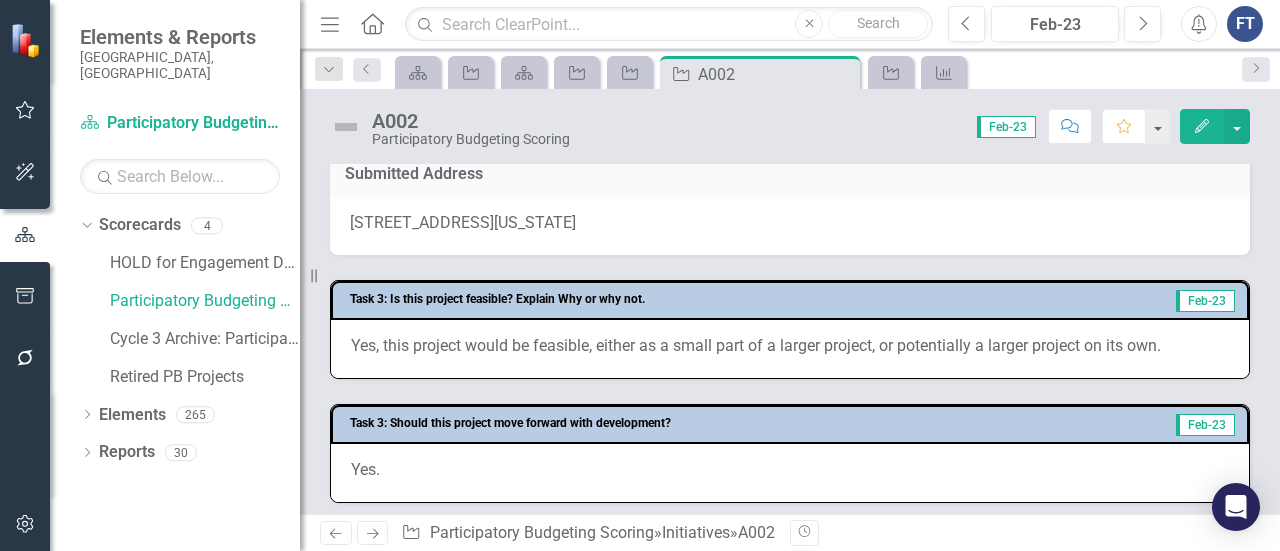 scroll, scrollTop: 3600, scrollLeft: 0, axis: vertical 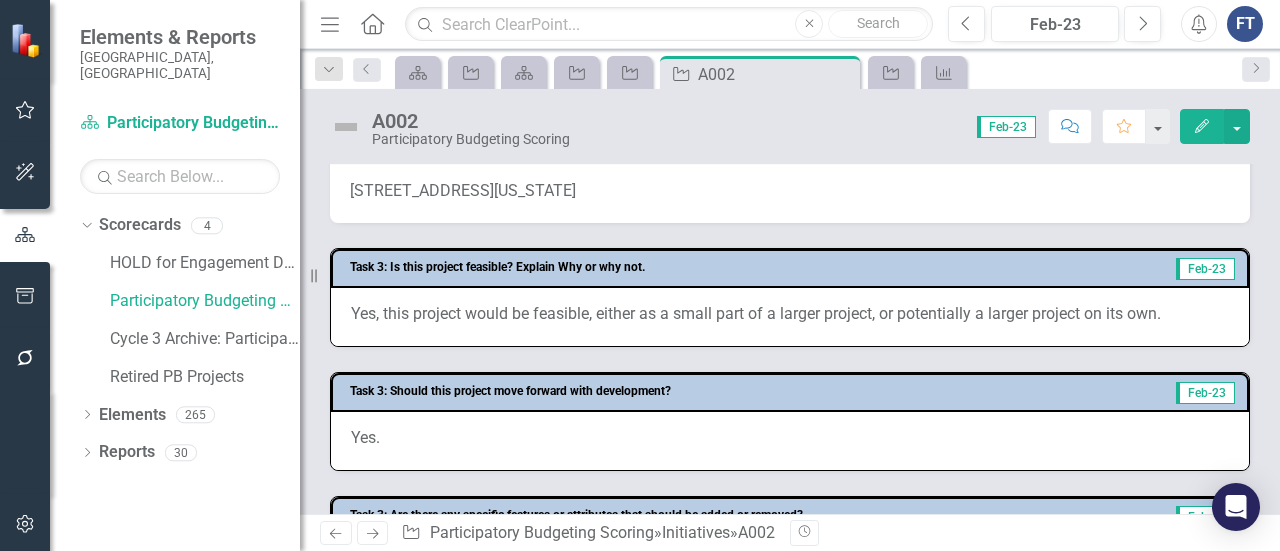 click on "Location: [GEOGRAPHIC_DATA]. Add some flowers, book and snack pantrys, and bird feeders on the road." at bounding box center (790, -72) 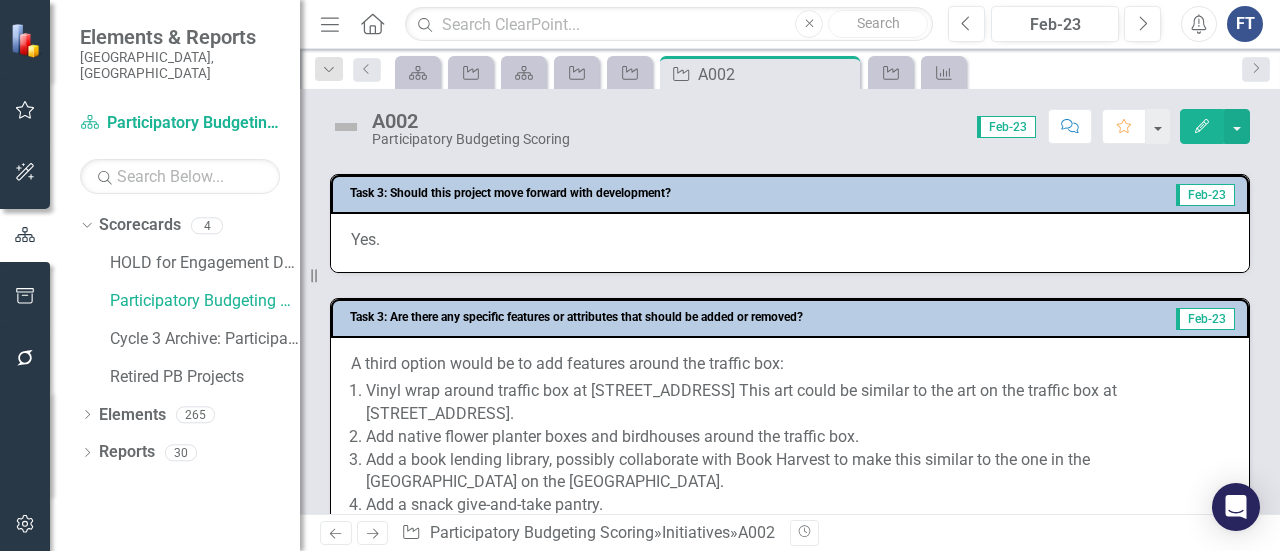 scroll, scrollTop: 3700, scrollLeft: 0, axis: vertical 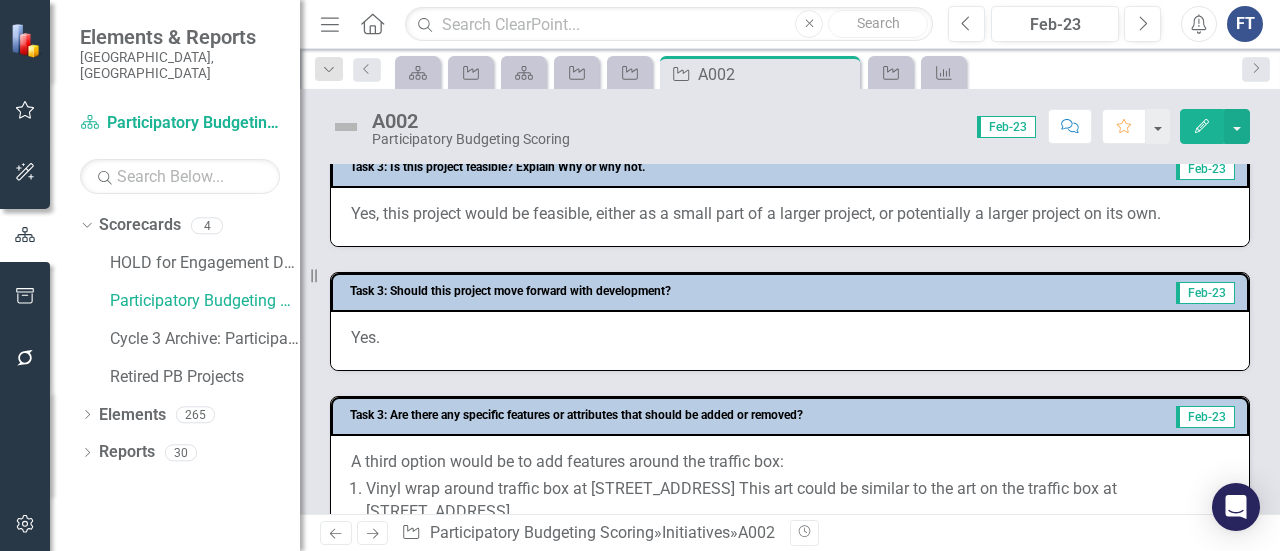 click on "Location: [GEOGRAPHIC_DATA]. Add some flowers, book and snack pantrys, and bird feeders on the road." at bounding box center [790, -169] 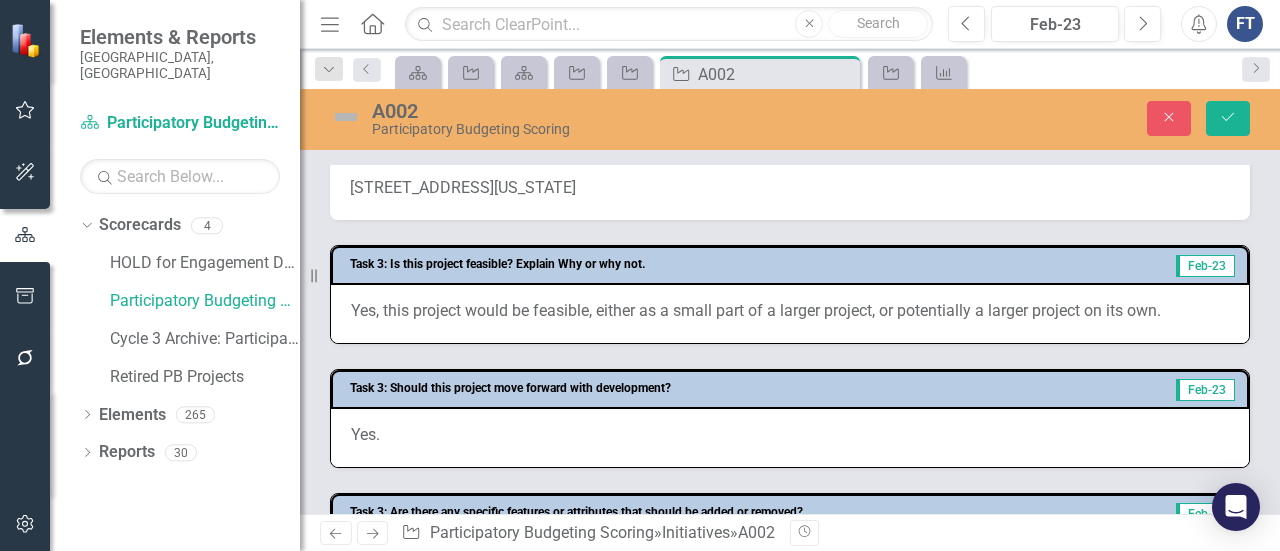 type on "<p>Location: Guess Road and Broad Street. Add some flowers, book and snack pantrys, and bird feeders on the road.</p>" 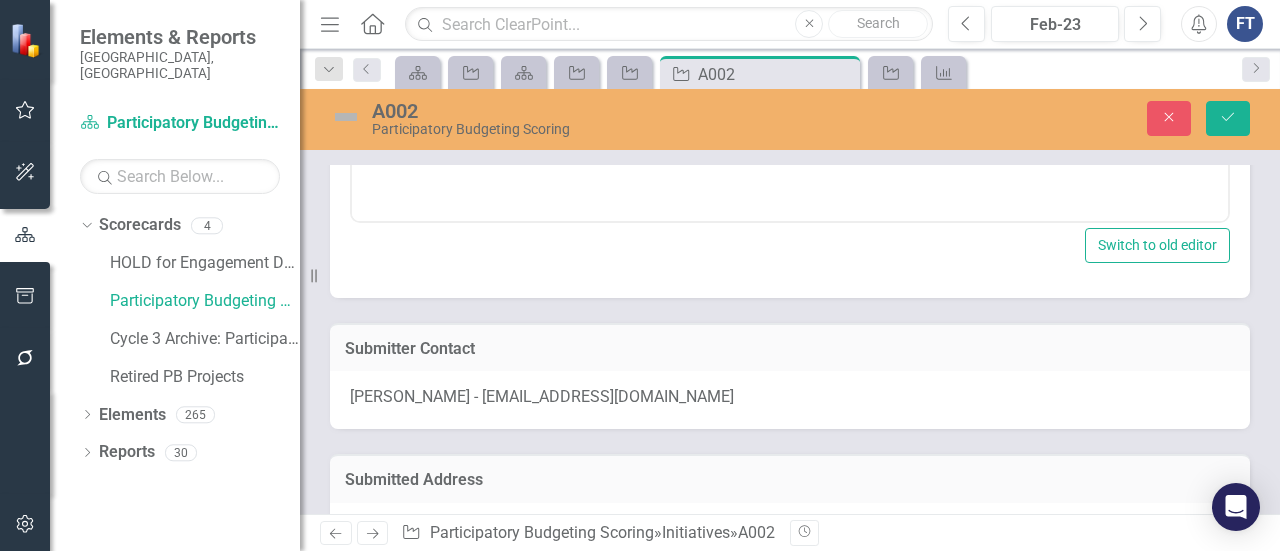 scroll, scrollTop: 0, scrollLeft: 0, axis: both 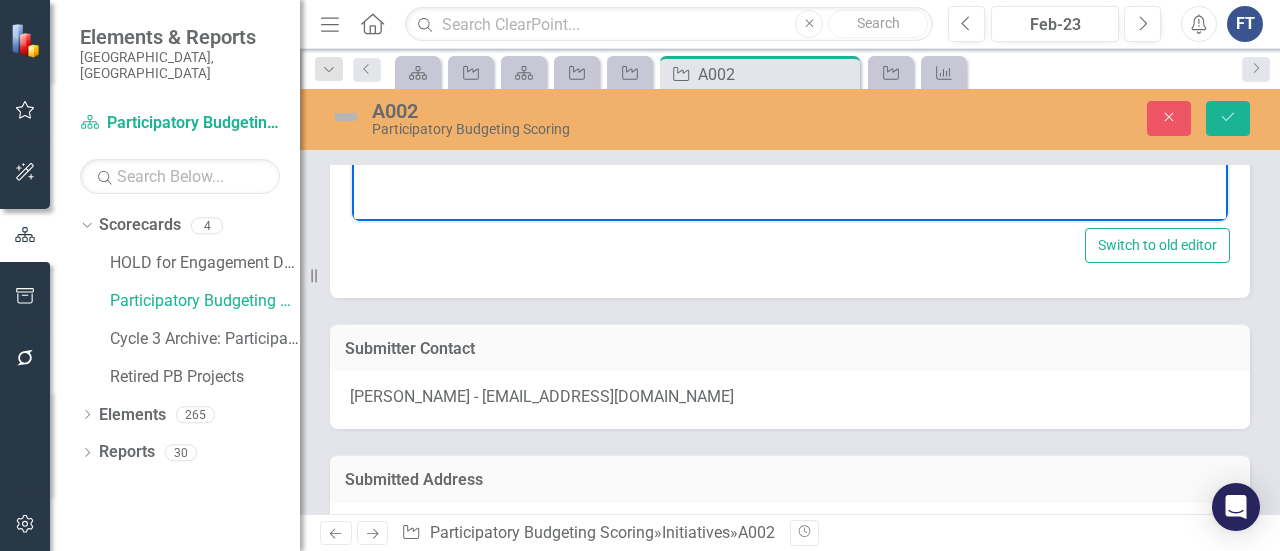 drag, startPoint x: 1176, startPoint y: -105, endPoint x: 178, endPoint y: -133, distance: 998.3927 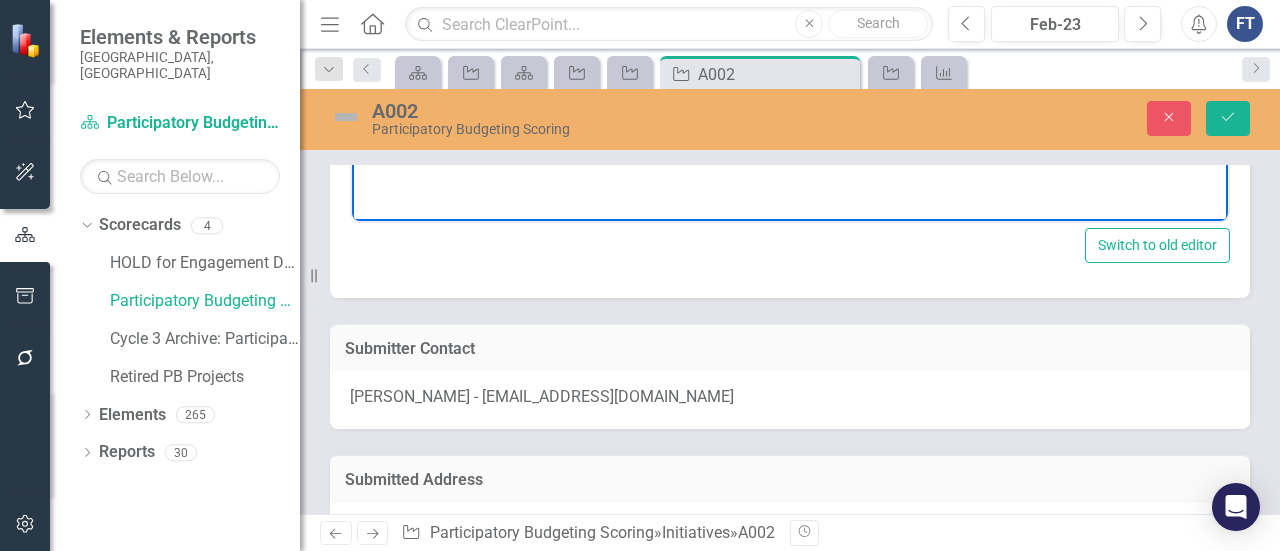 click on "Location: [GEOGRAPHIC_DATA]. Add some flowers, book and snack pantrys, and bird feeders on the road." at bounding box center (790, 22) 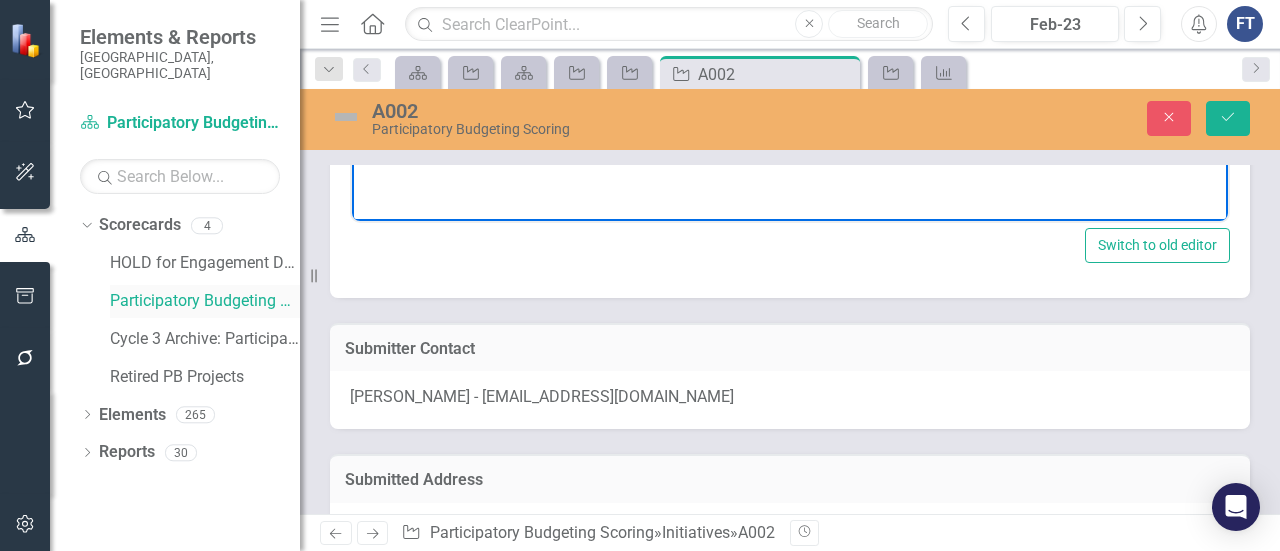 copy on "Location: [GEOGRAPHIC_DATA]. Add some flowers, book and snack pantrys, and bird feeders on the road." 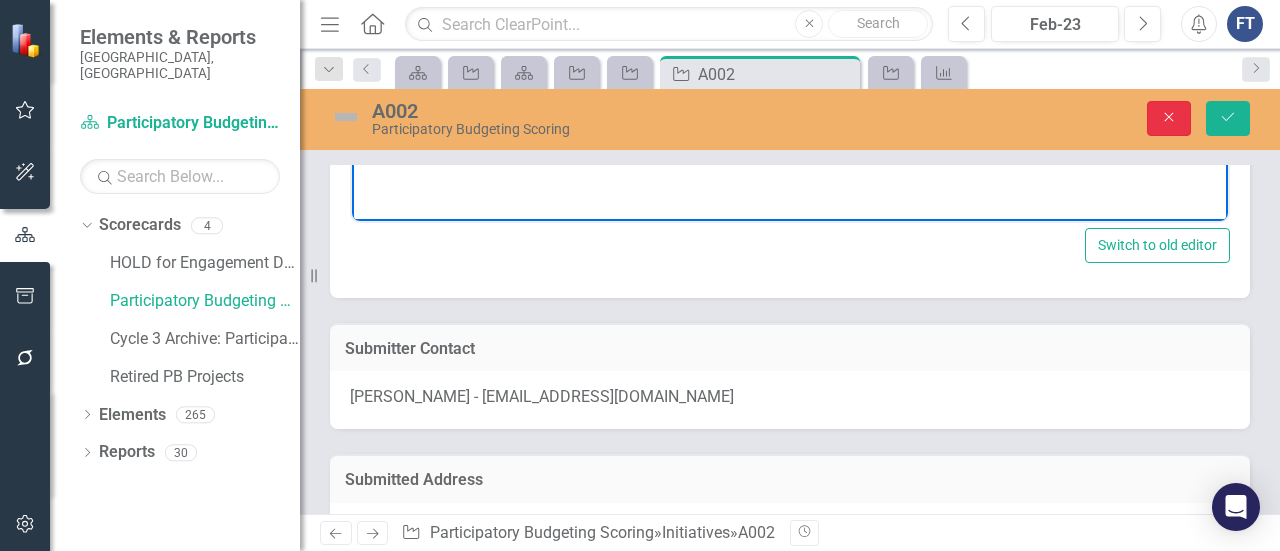 click on "Close" at bounding box center [1169, 118] 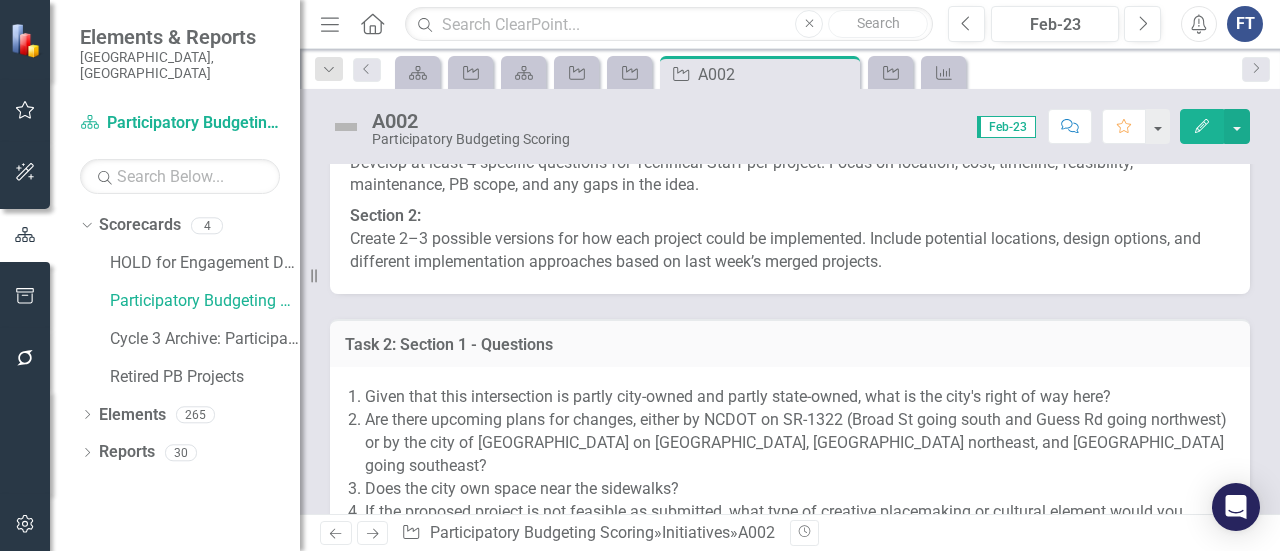 scroll, scrollTop: 4400, scrollLeft: 0, axis: vertical 